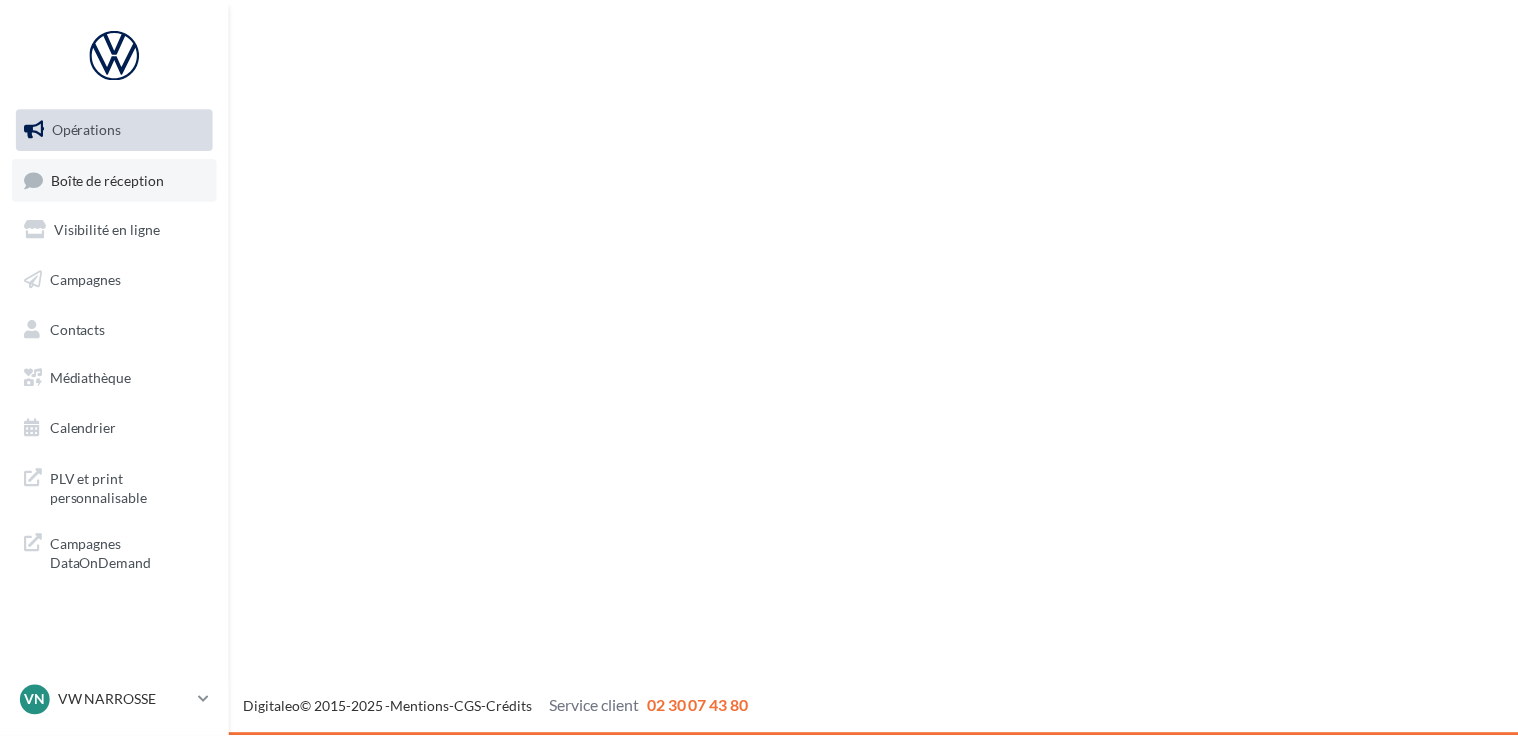 scroll, scrollTop: 0, scrollLeft: 0, axis: both 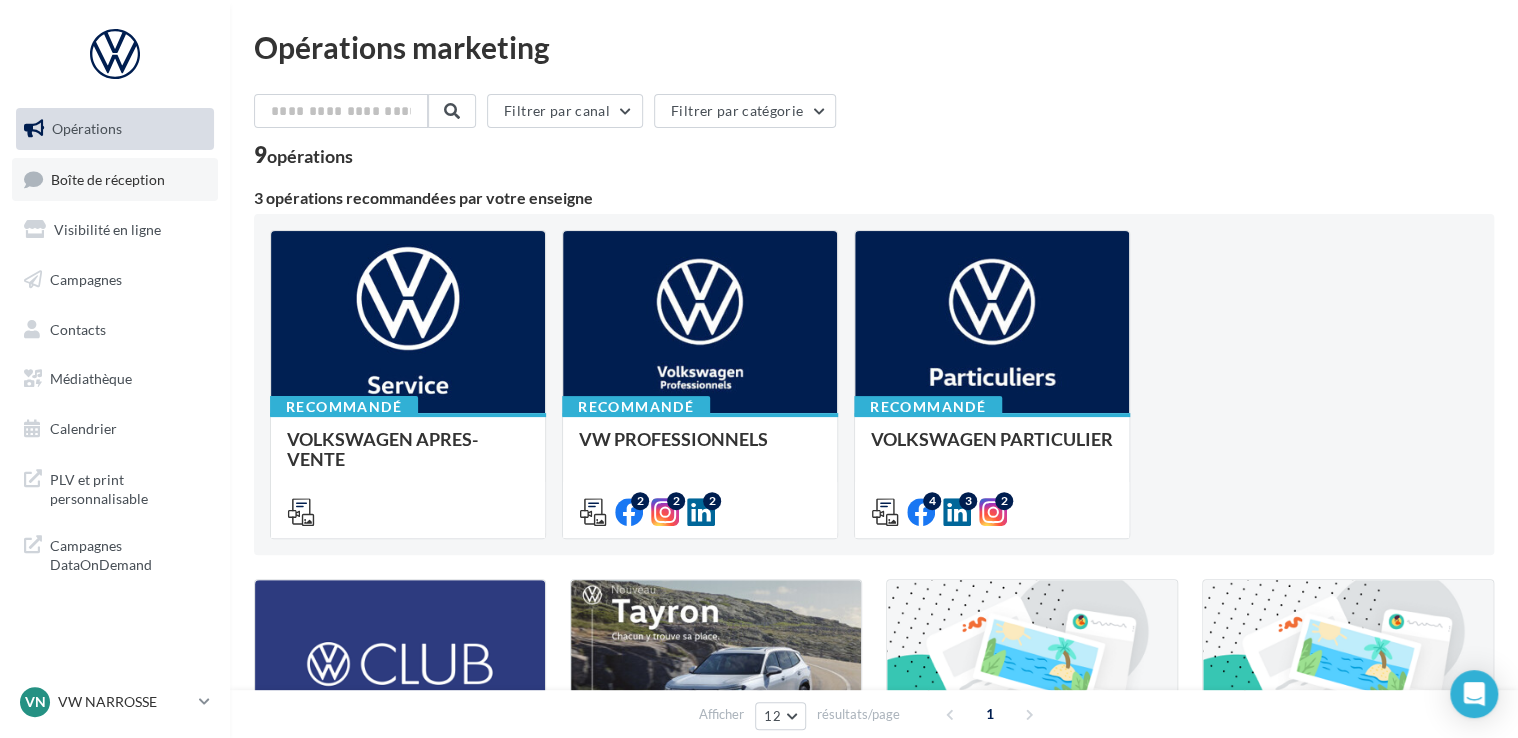 click on "Boîte de réception" at bounding box center (108, 178) 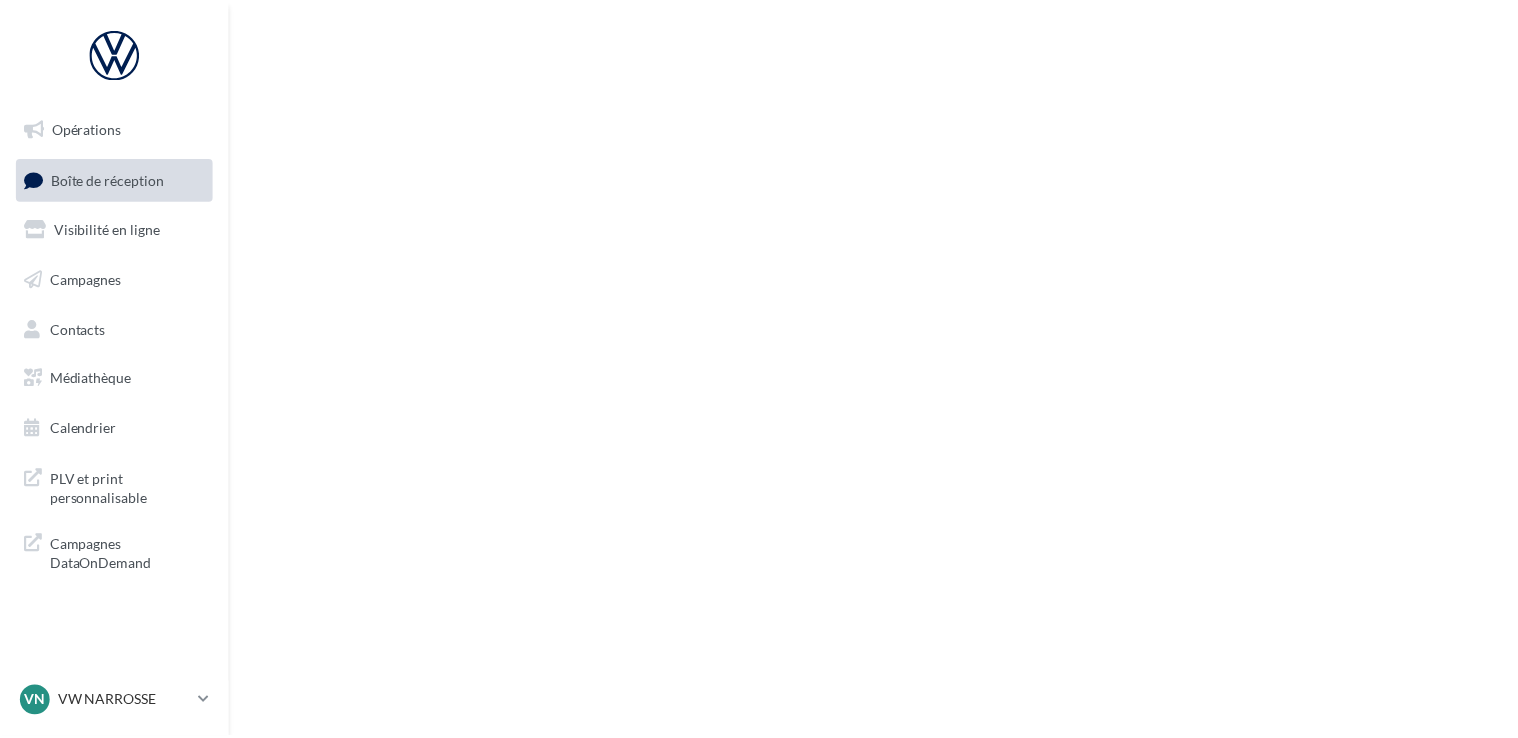 scroll, scrollTop: 0, scrollLeft: 0, axis: both 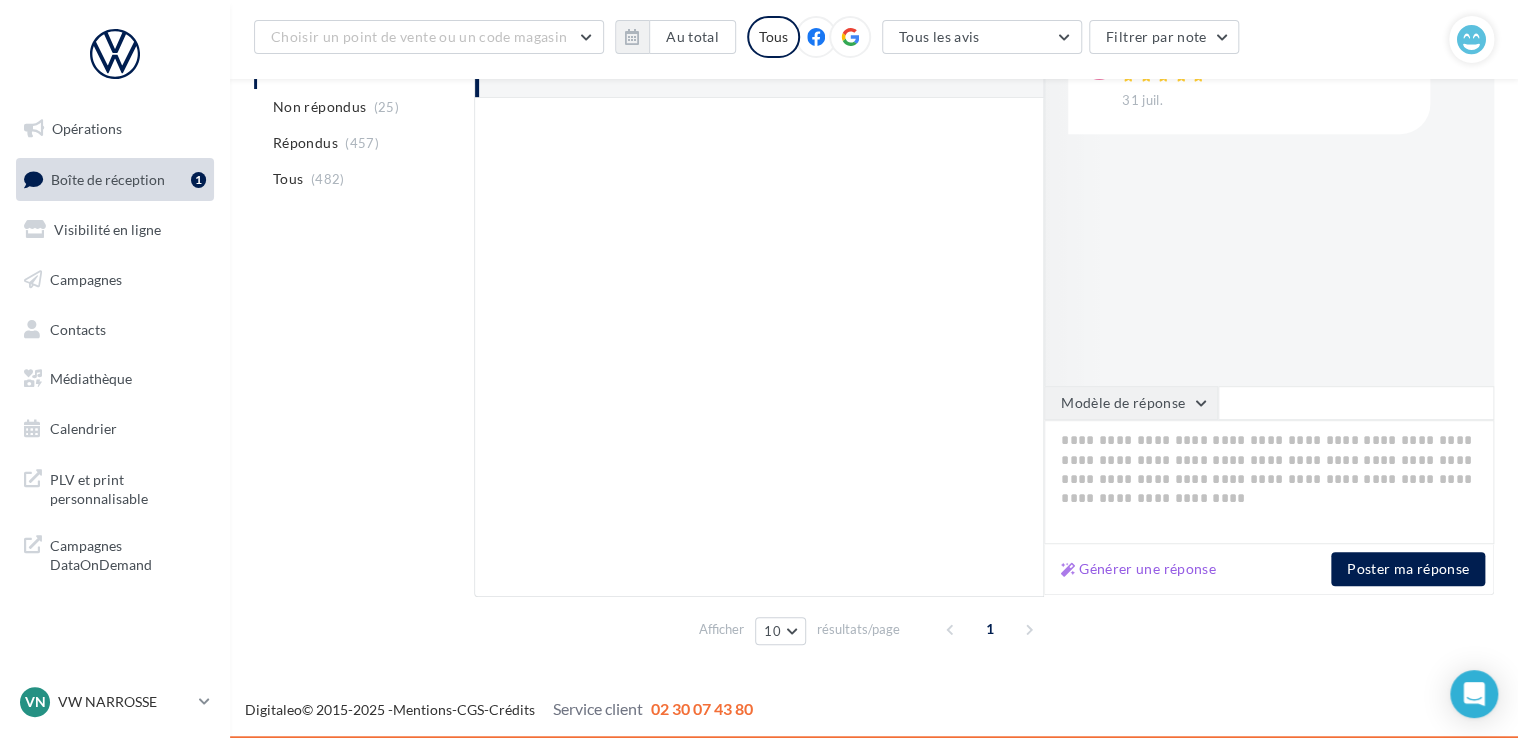 click on "Modèle de réponse" at bounding box center (1131, 403) 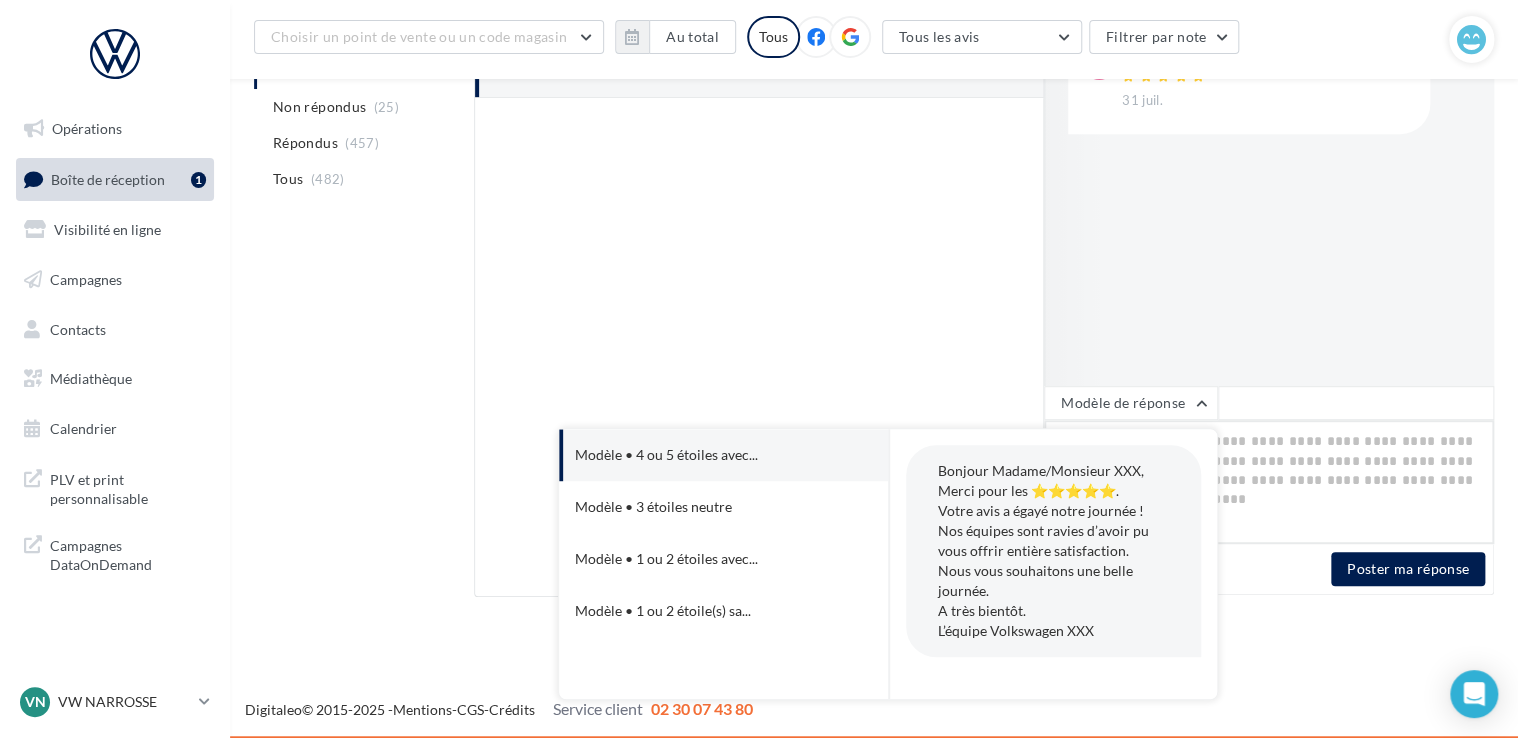 click at bounding box center [1269, 482] 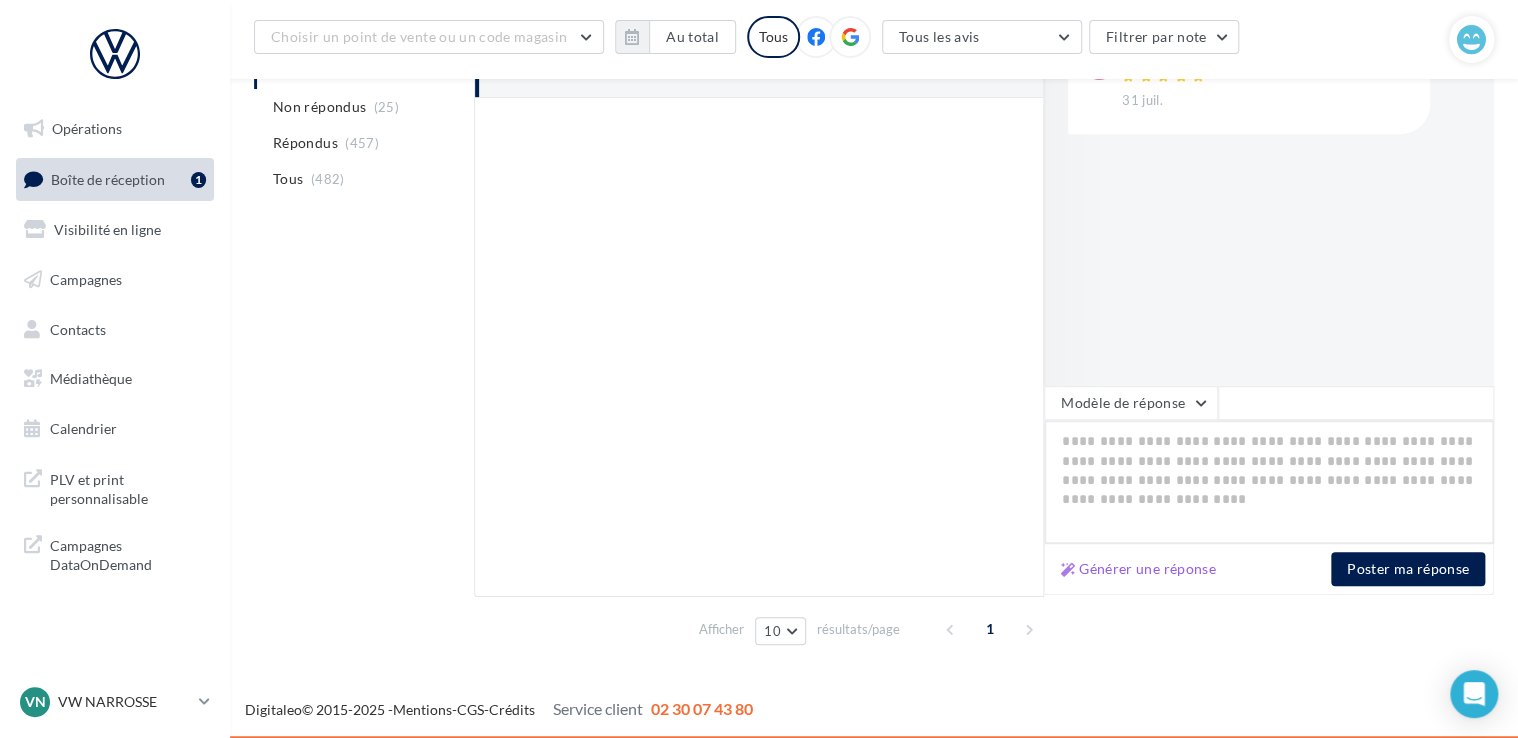 paste on "**********" 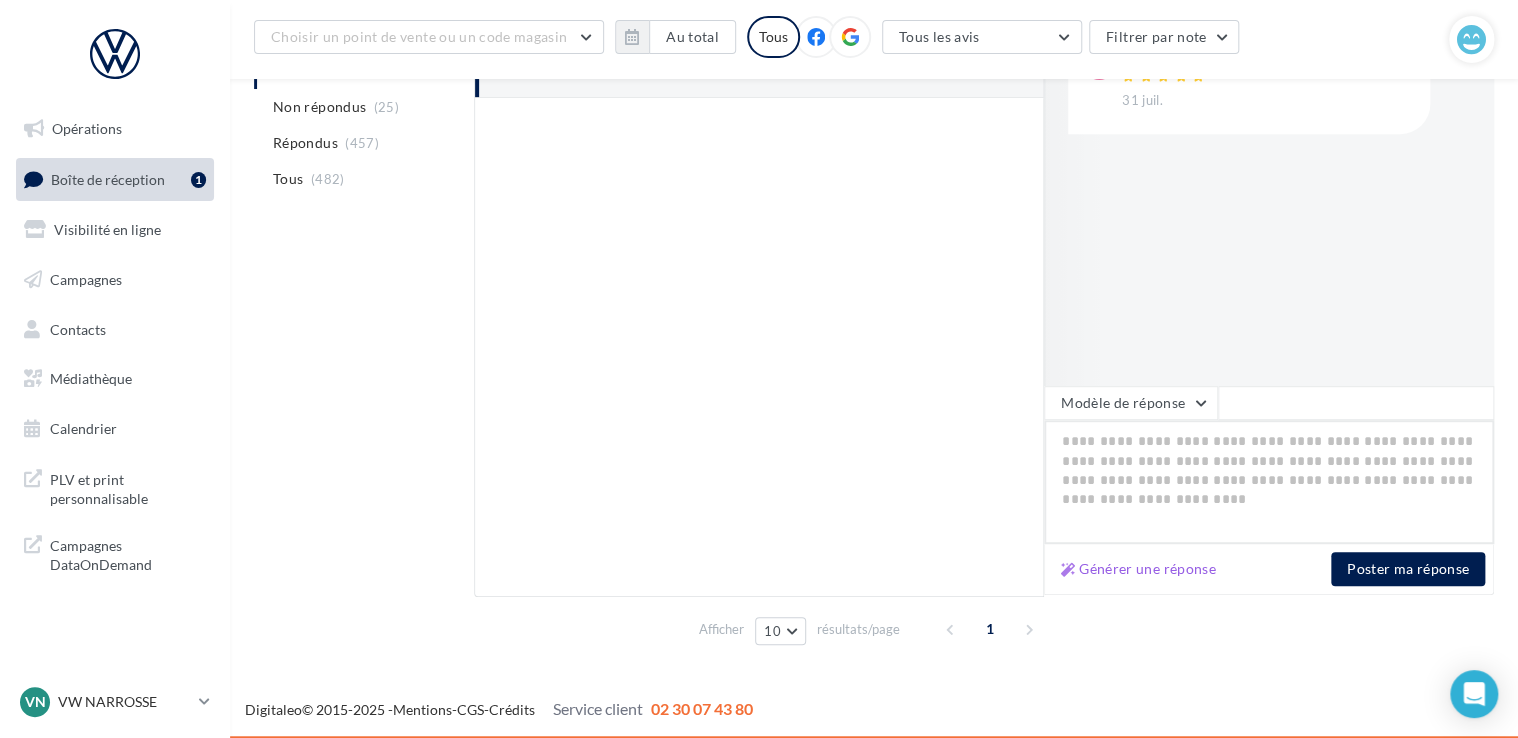 type on "**********" 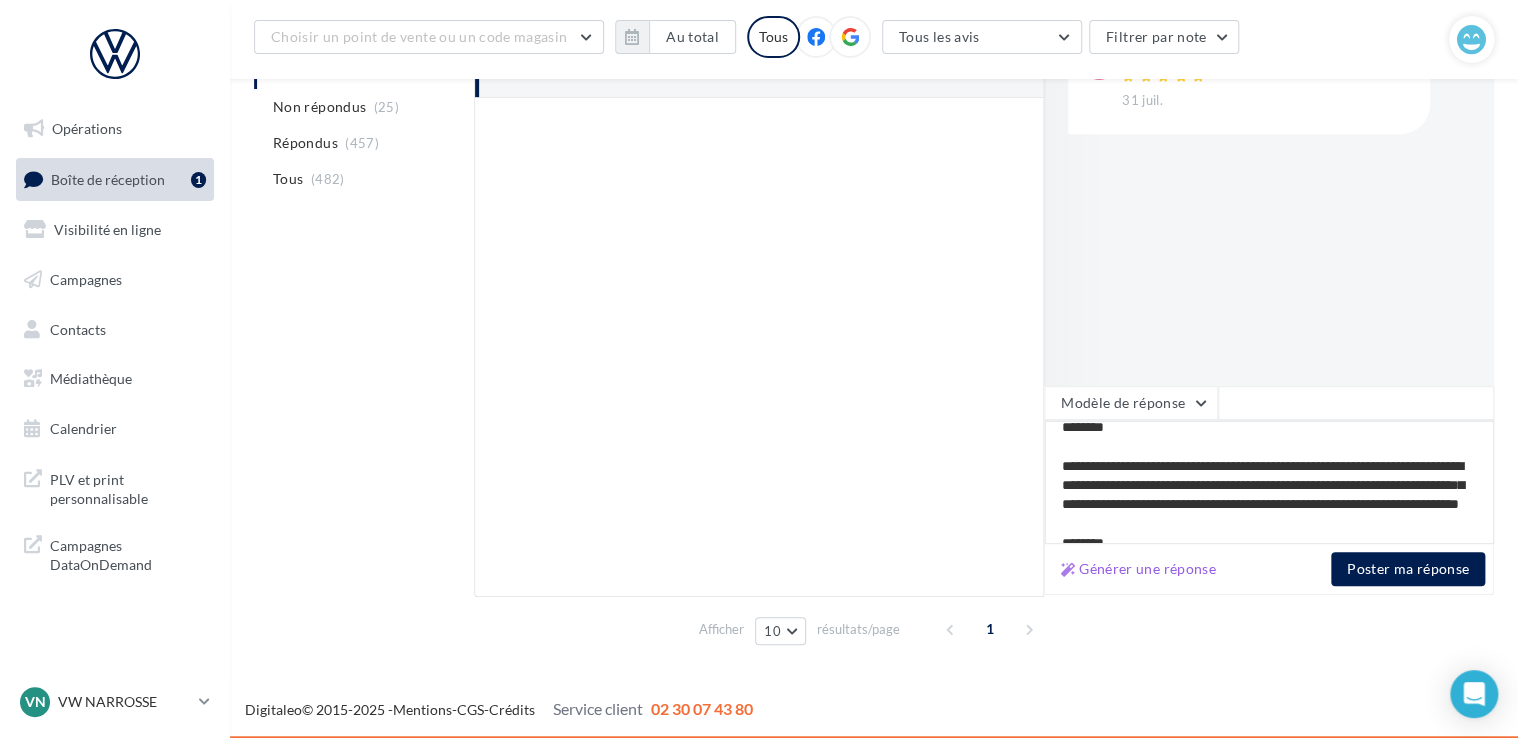 scroll, scrollTop: 0, scrollLeft: 0, axis: both 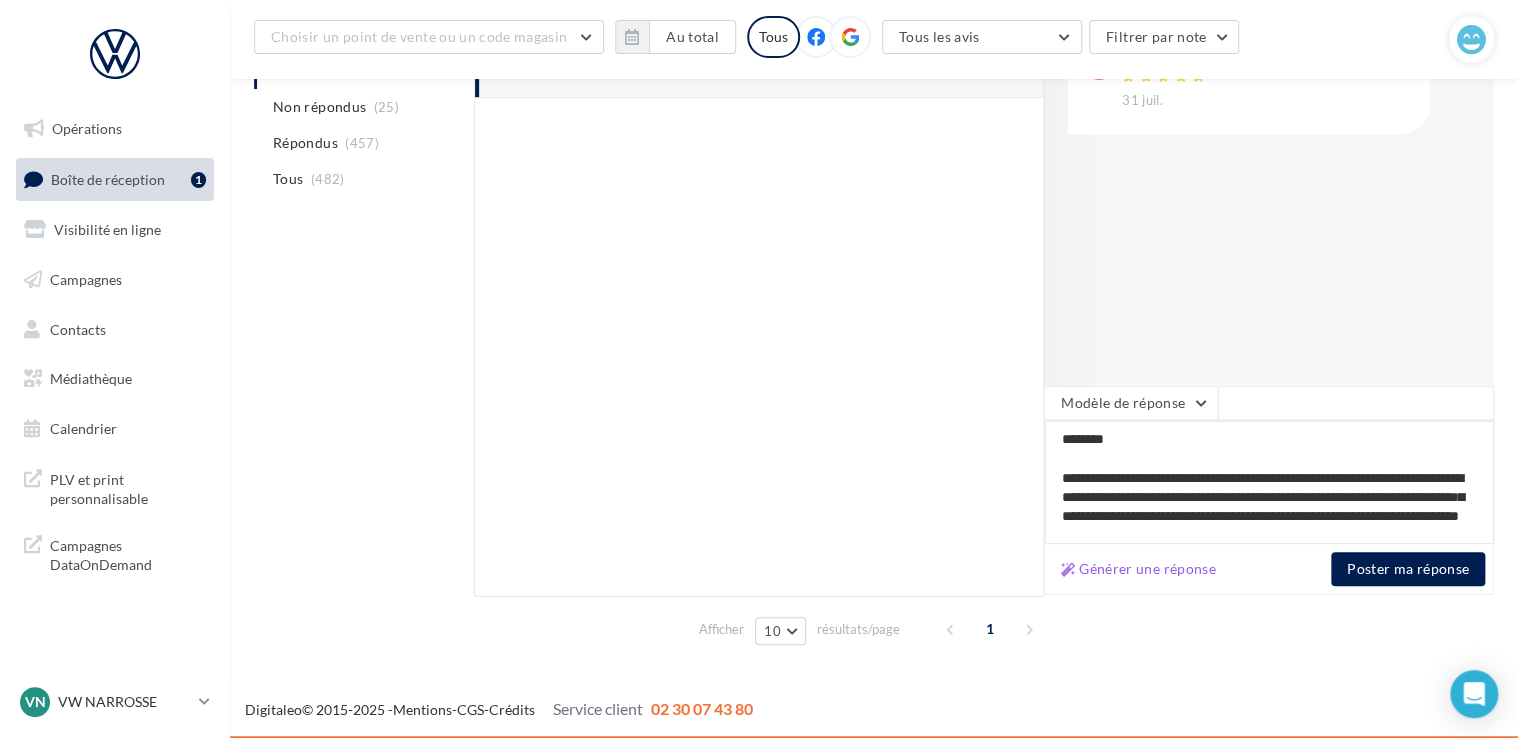 click on "**********" at bounding box center [1269, 482] 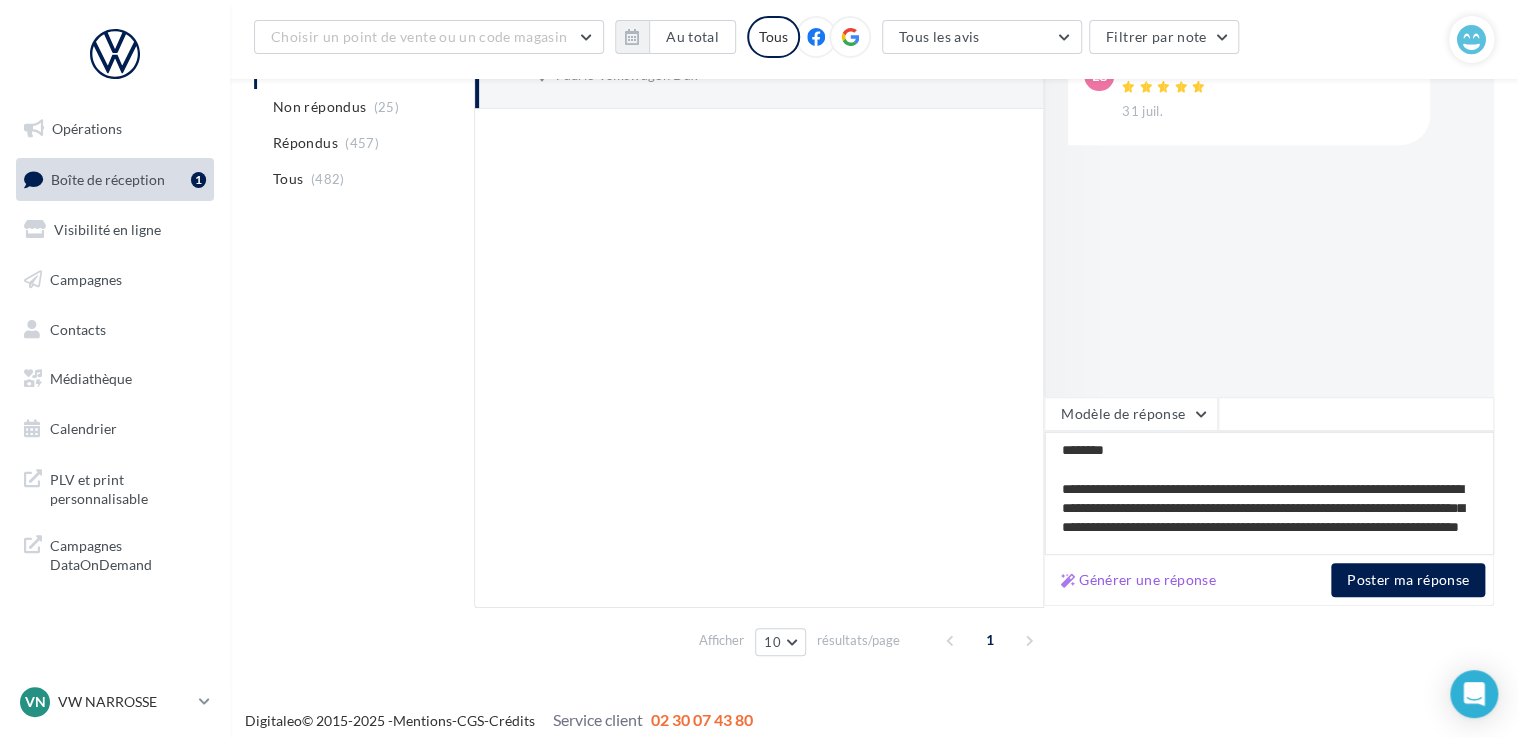 scroll, scrollTop: 348, scrollLeft: 0, axis: vertical 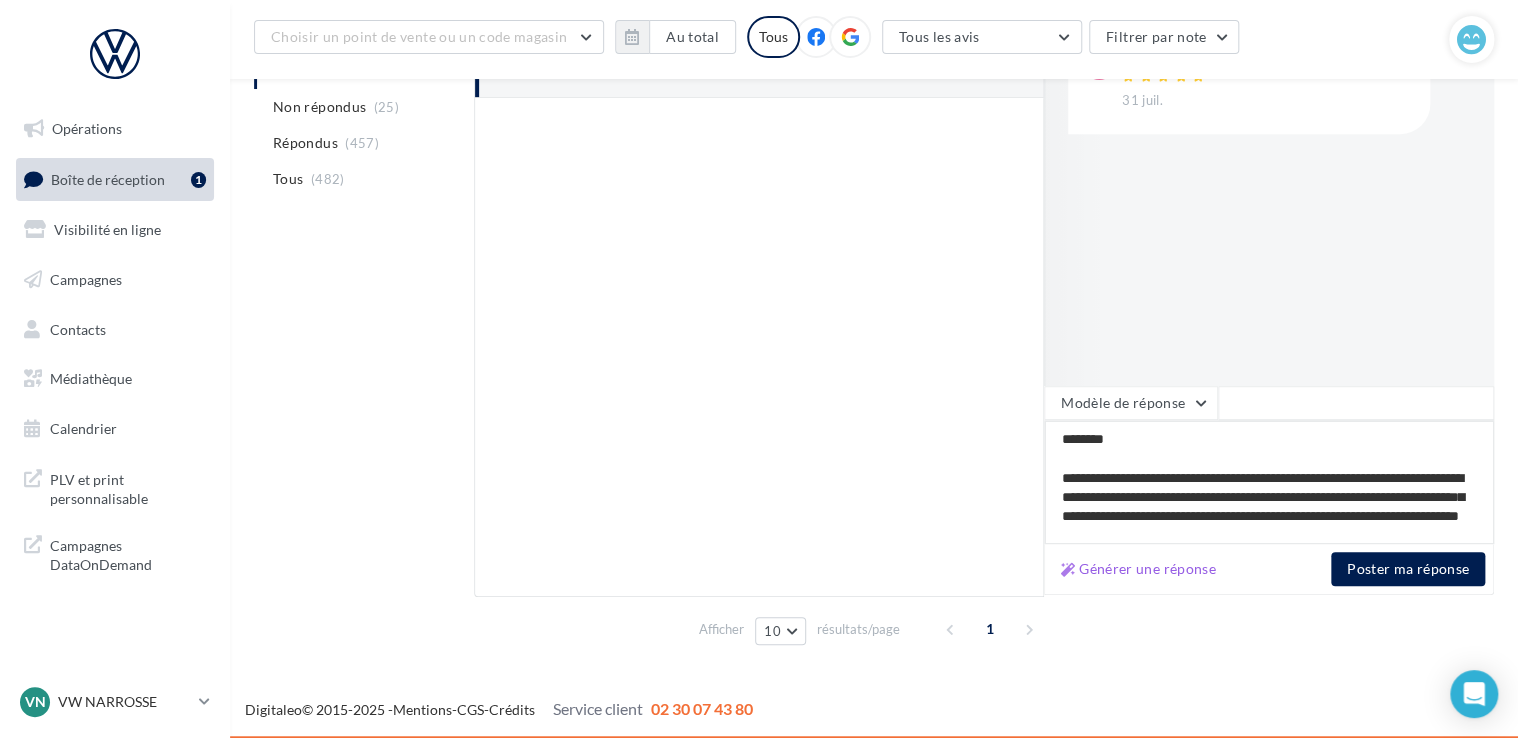 type on "**********" 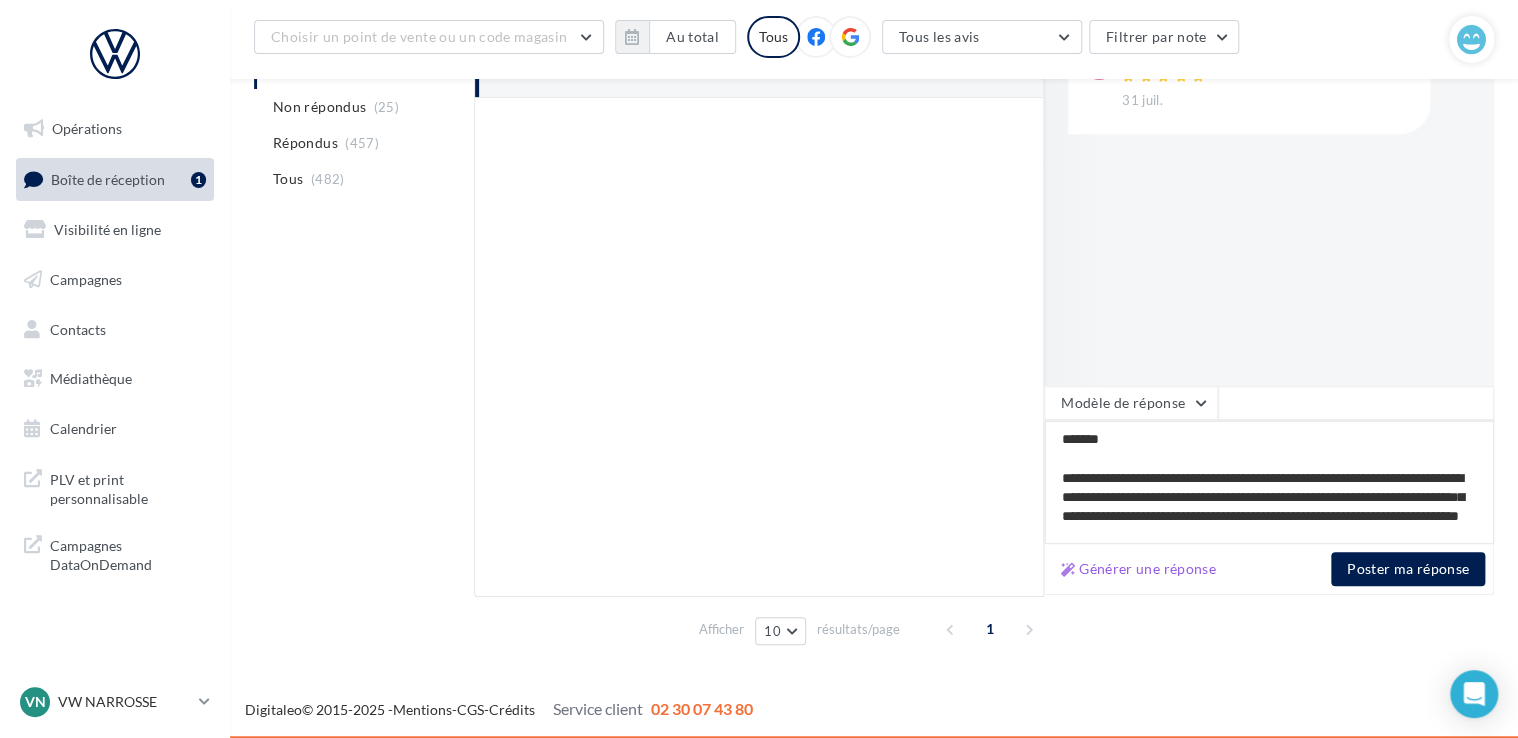 type on "**********" 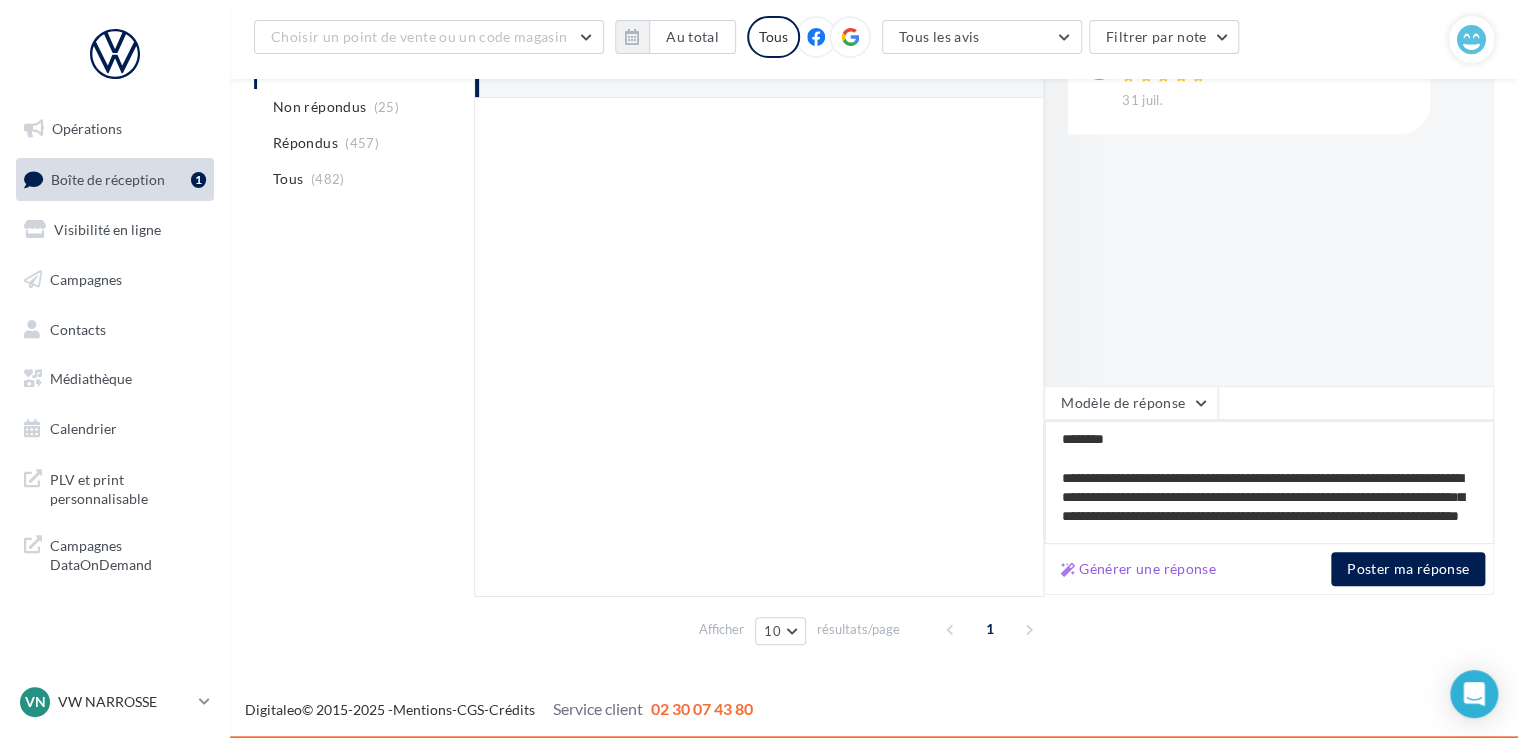 type on "**********" 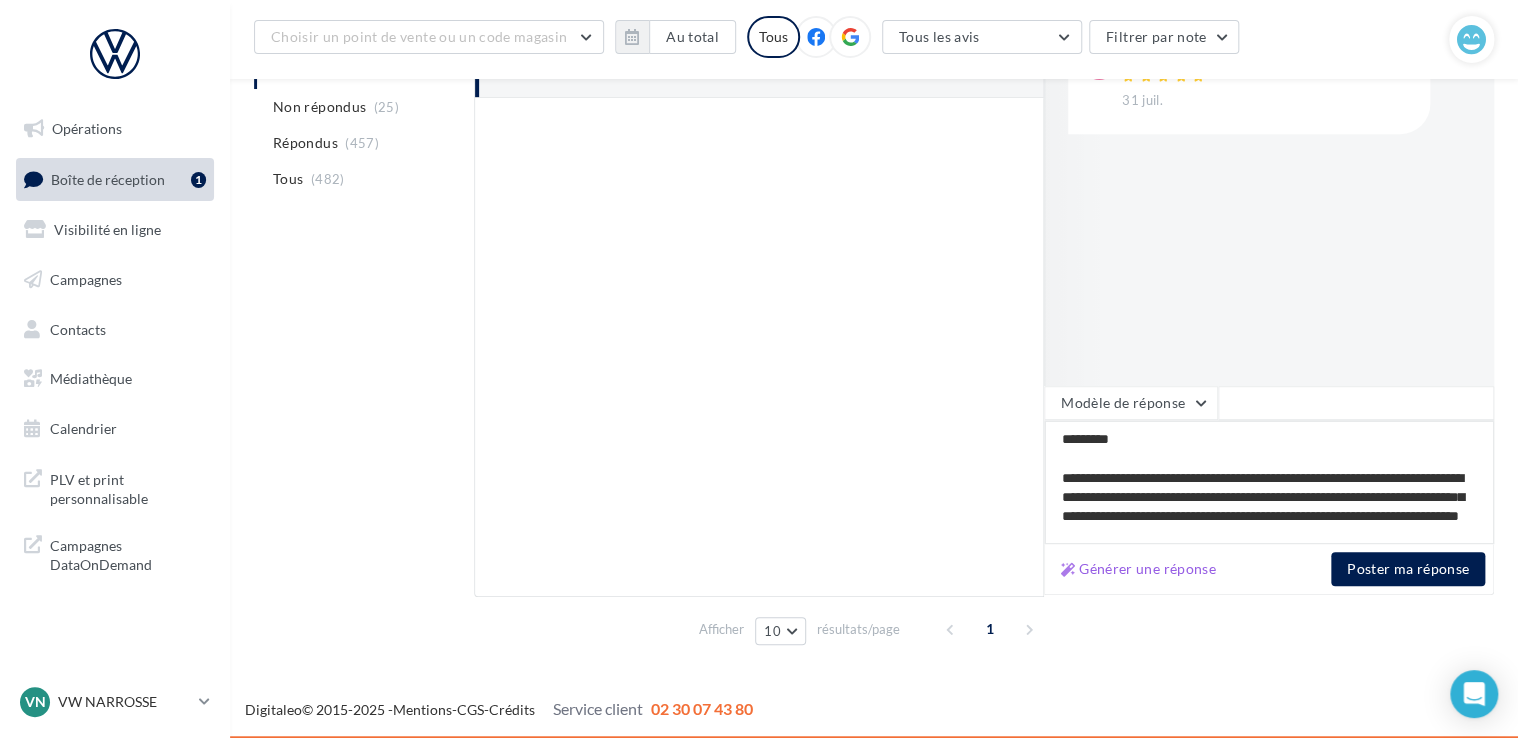 type on "**********" 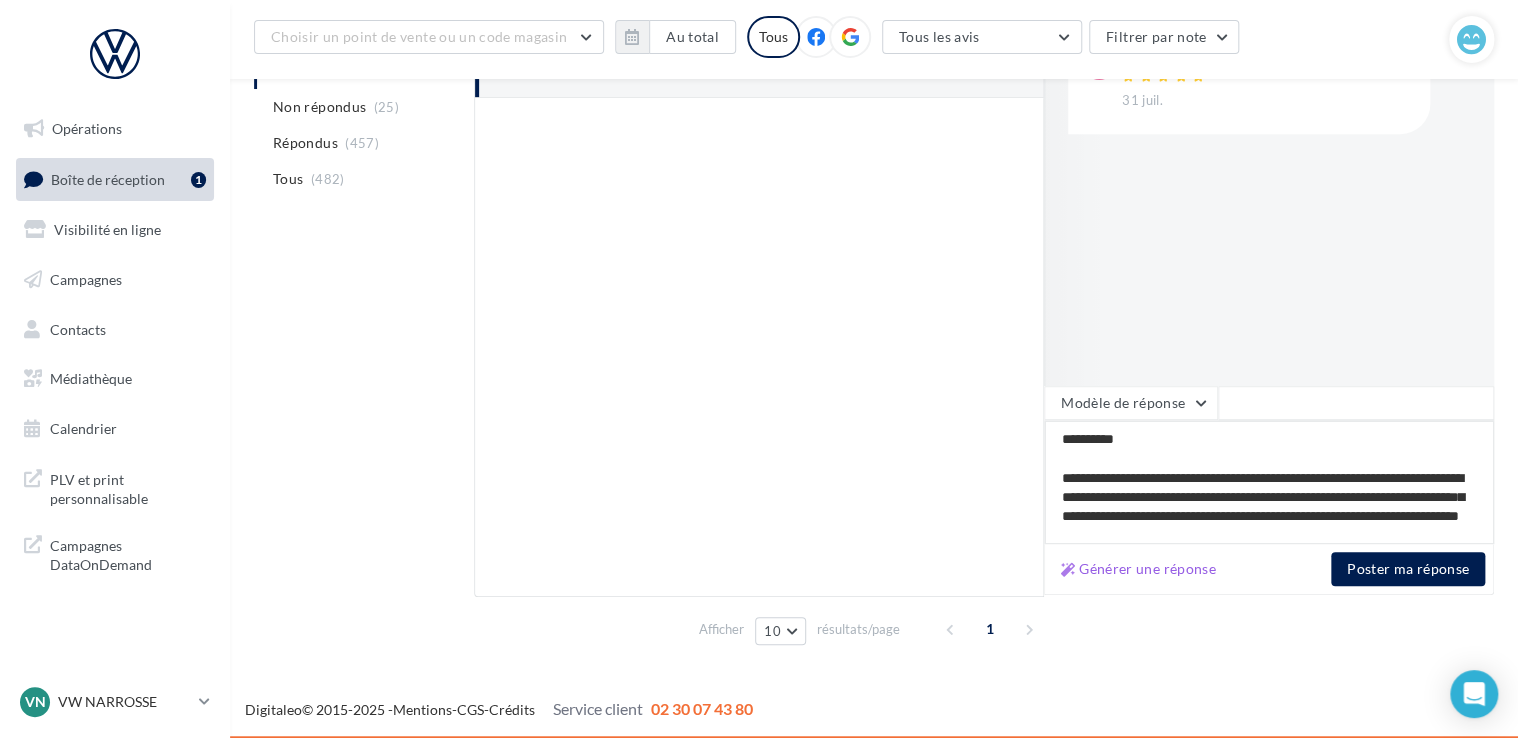 type on "**********" 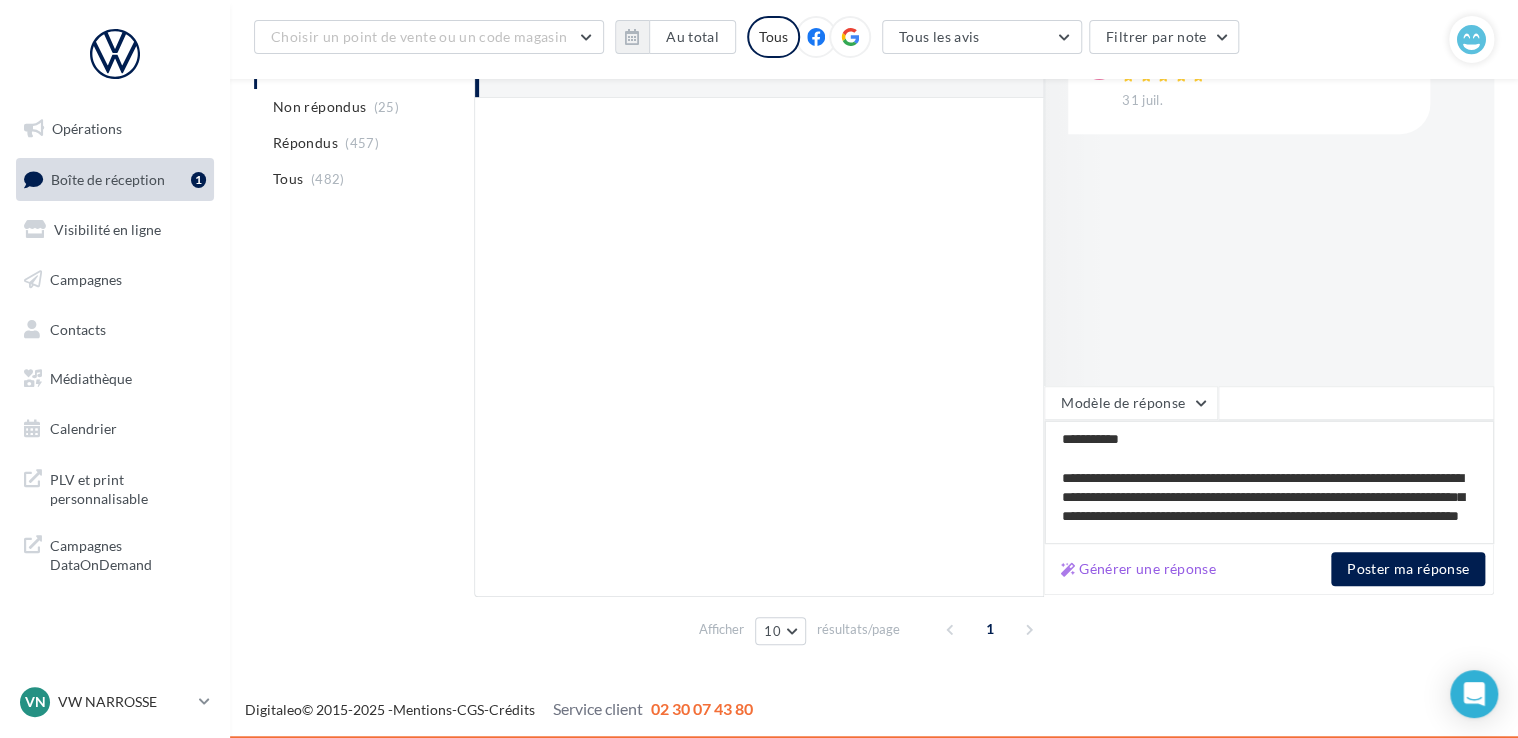 type on "**********" 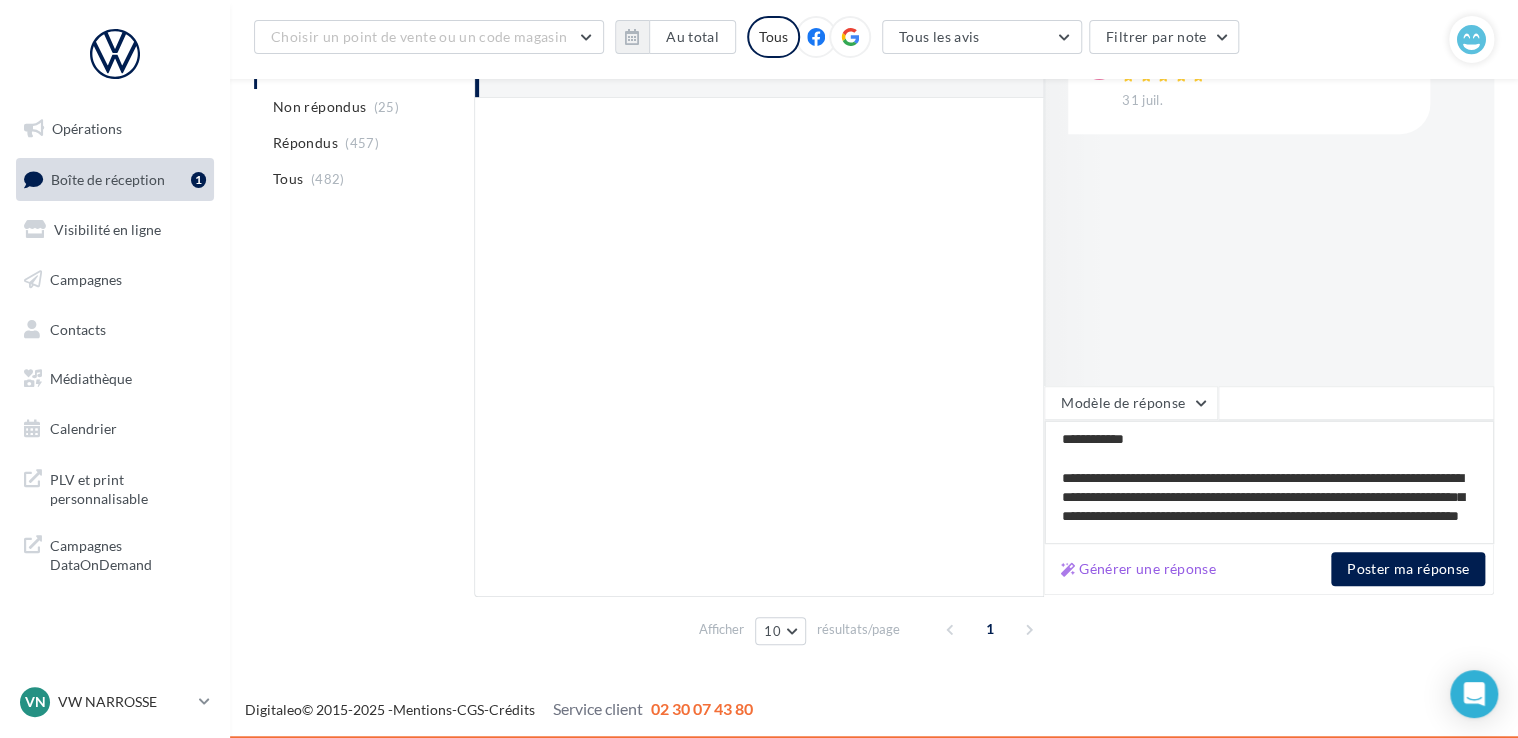 type on "**********" 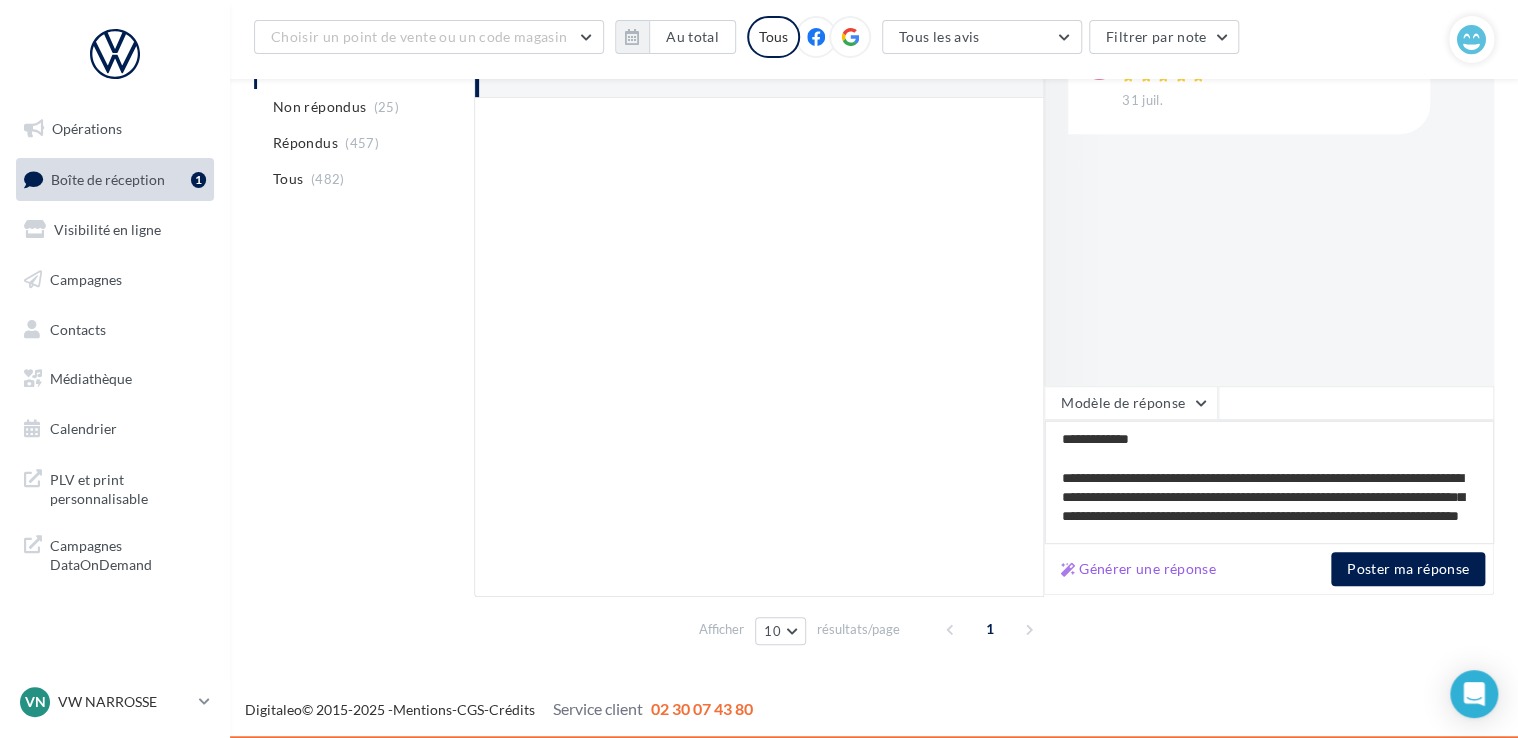 type on "**********" 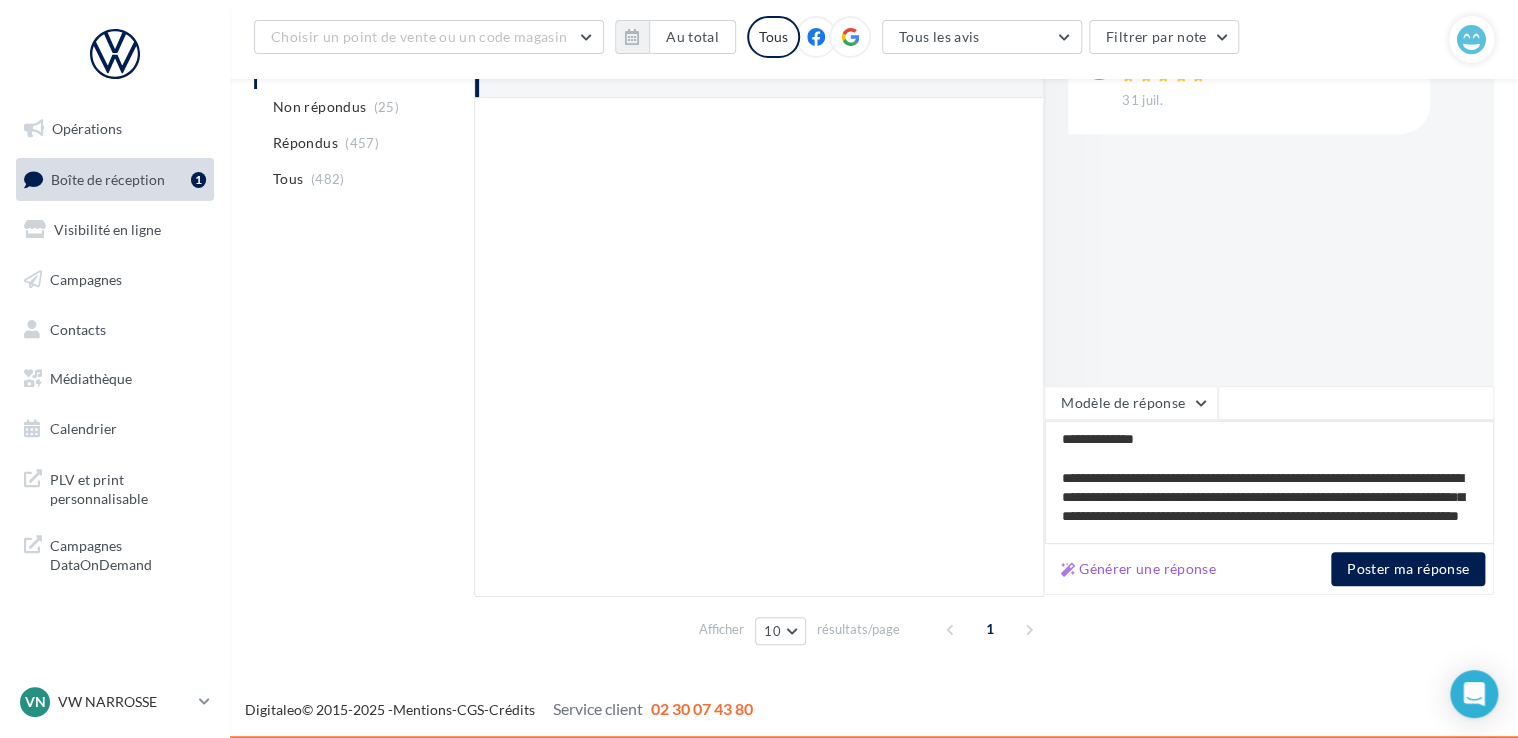 type on "**********" 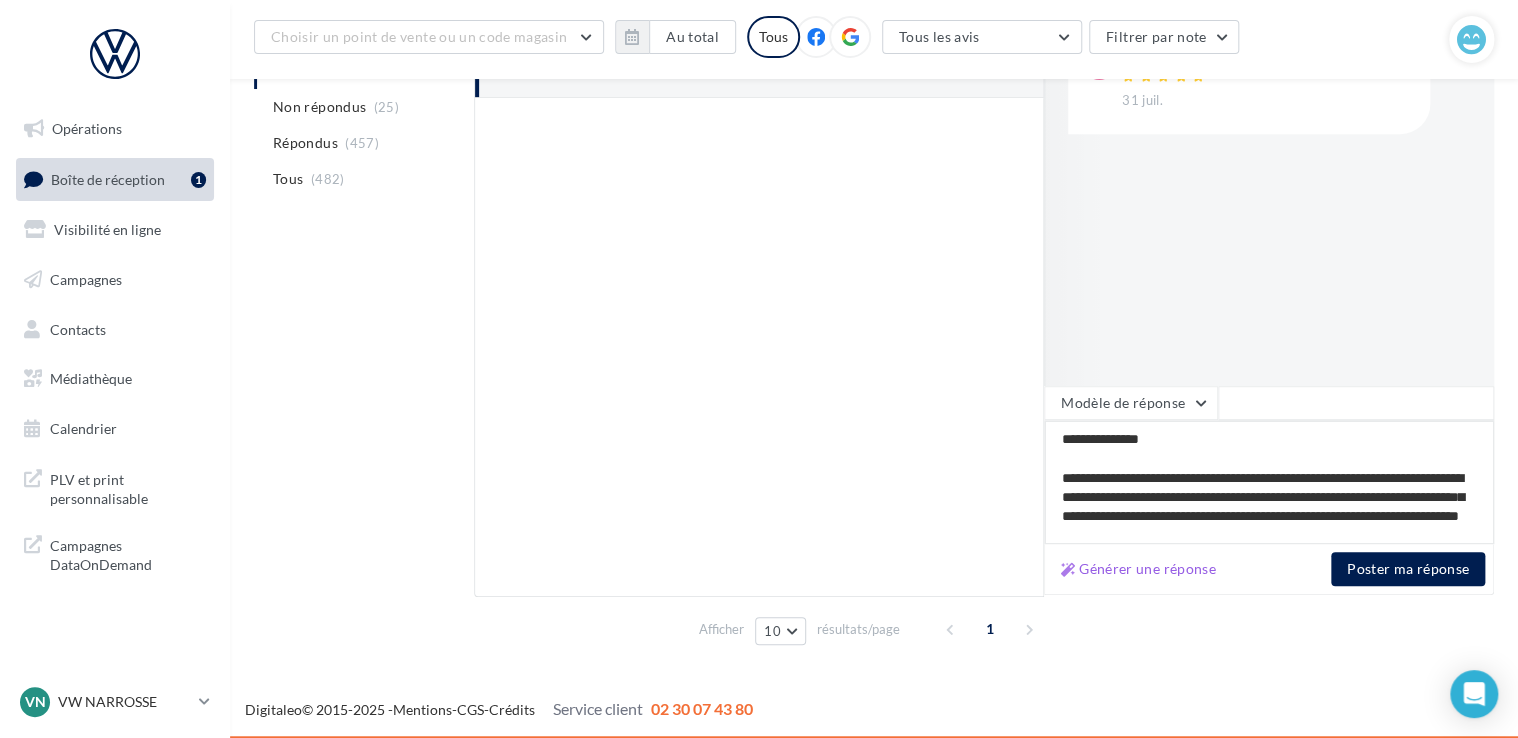 type on "**********" 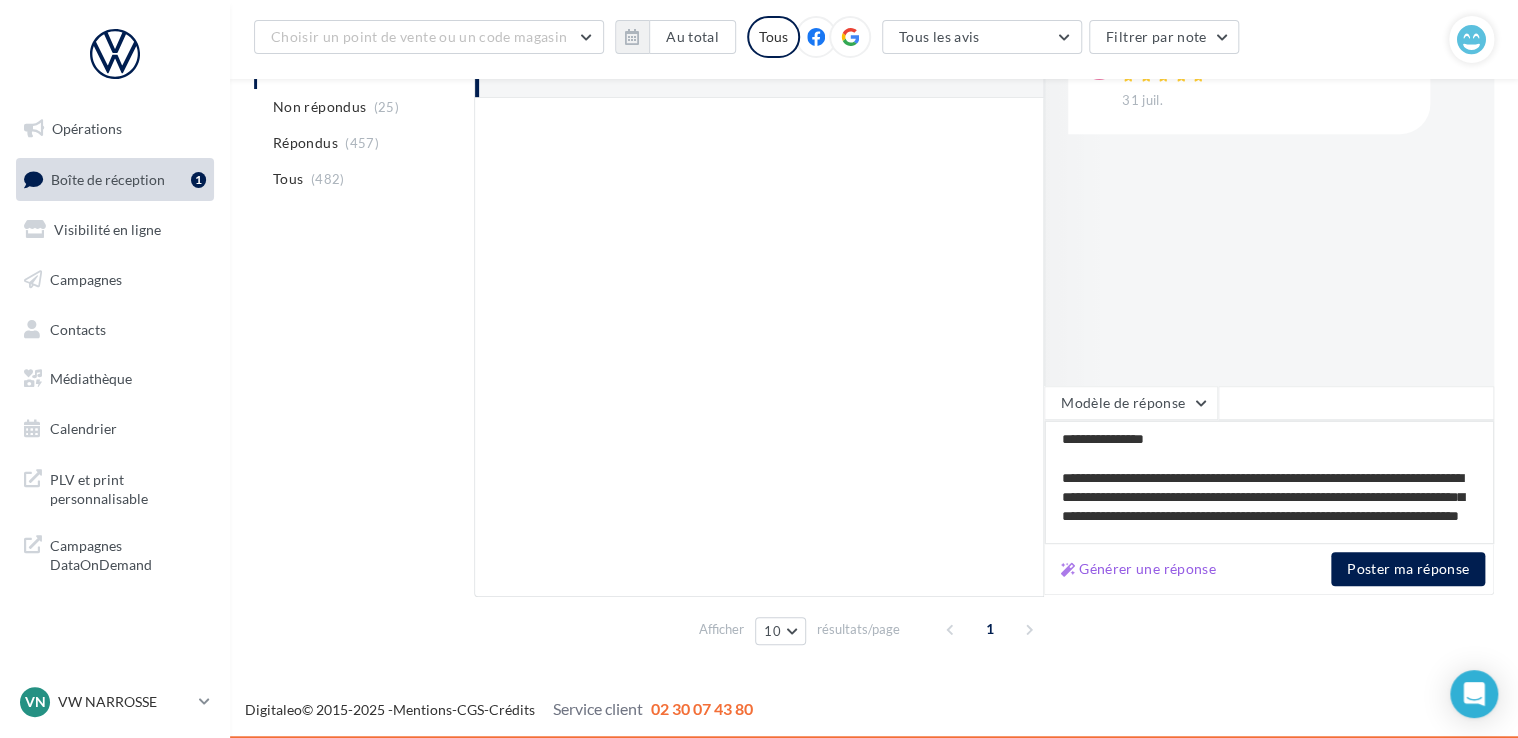 type on "**********" 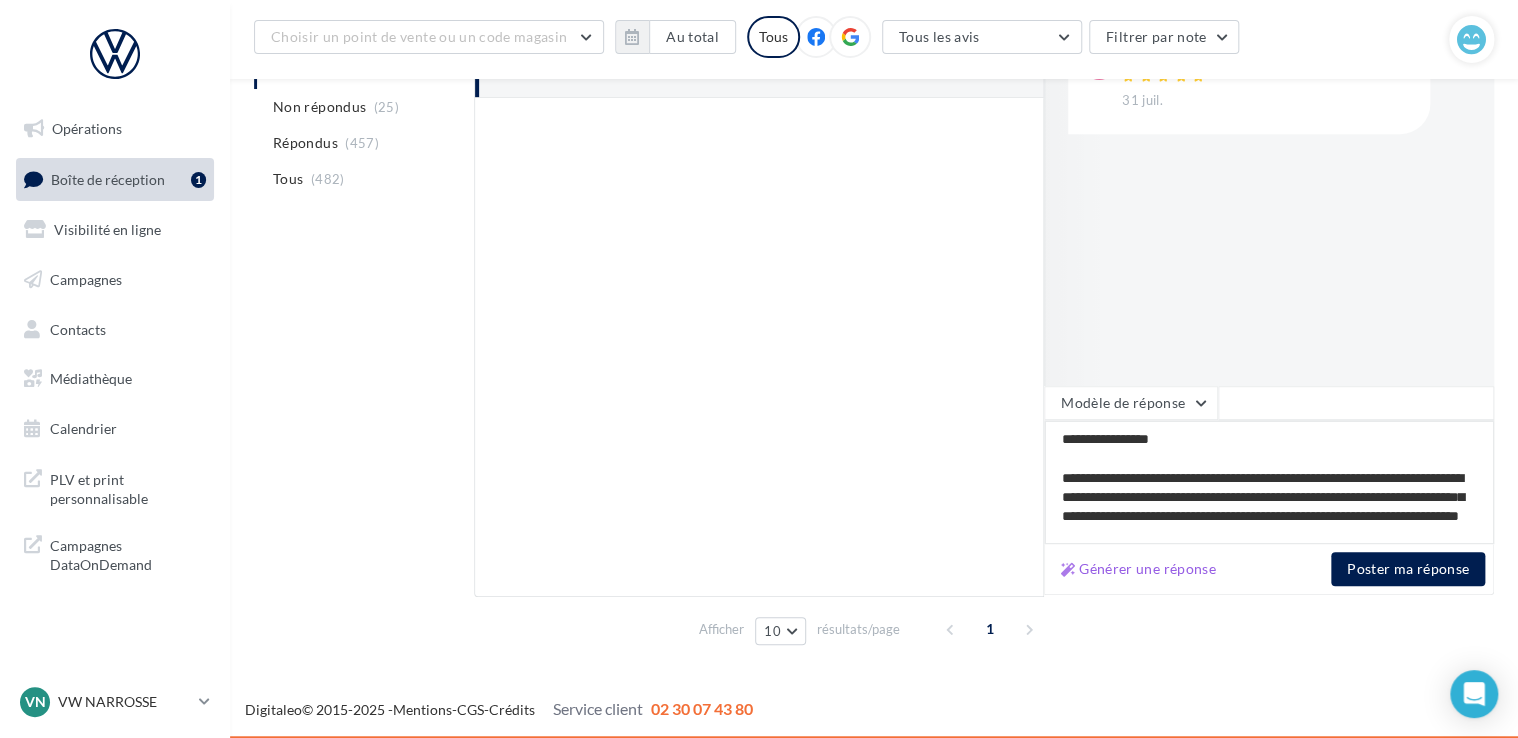 type on "**********" 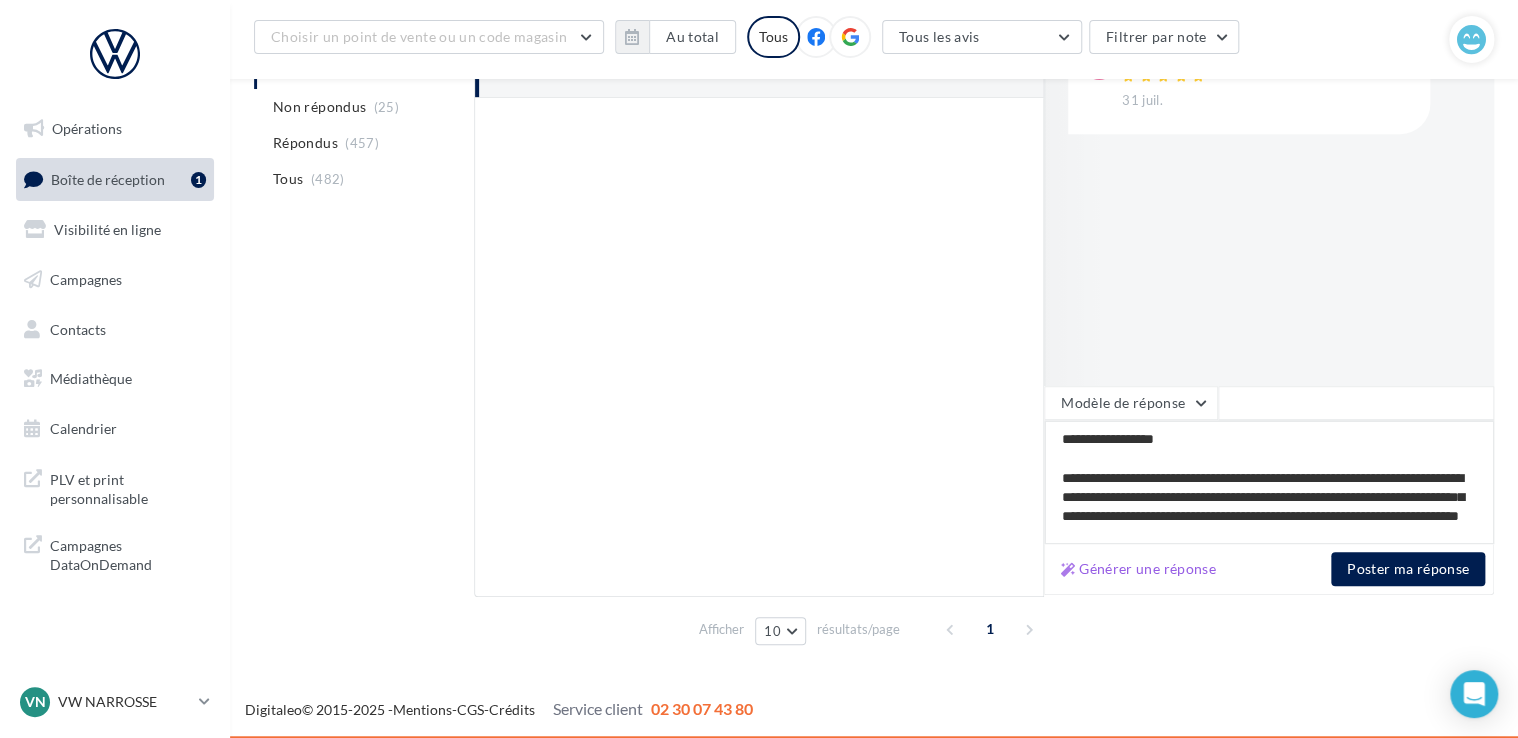 type on "**********" 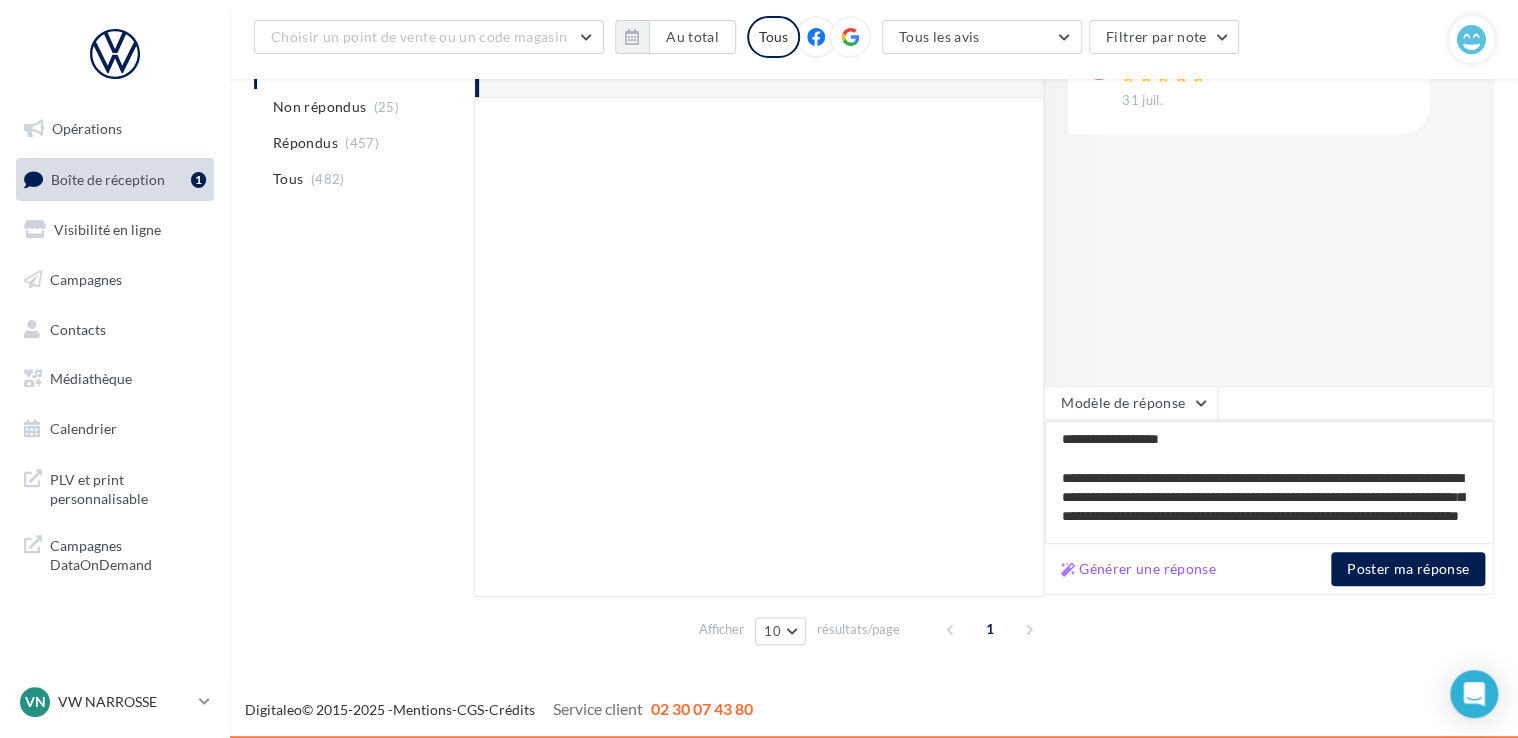 type on "**********" 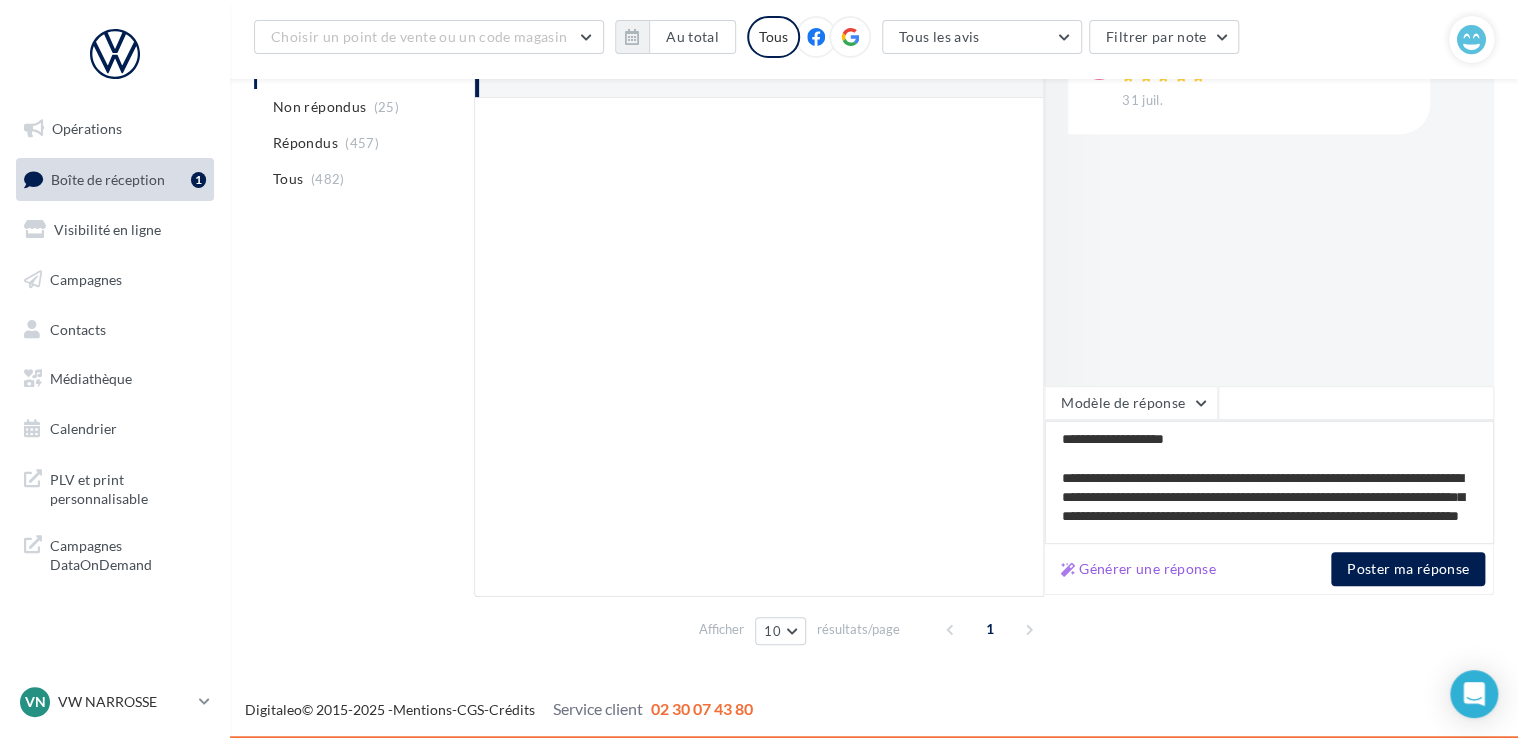 type on "**********" 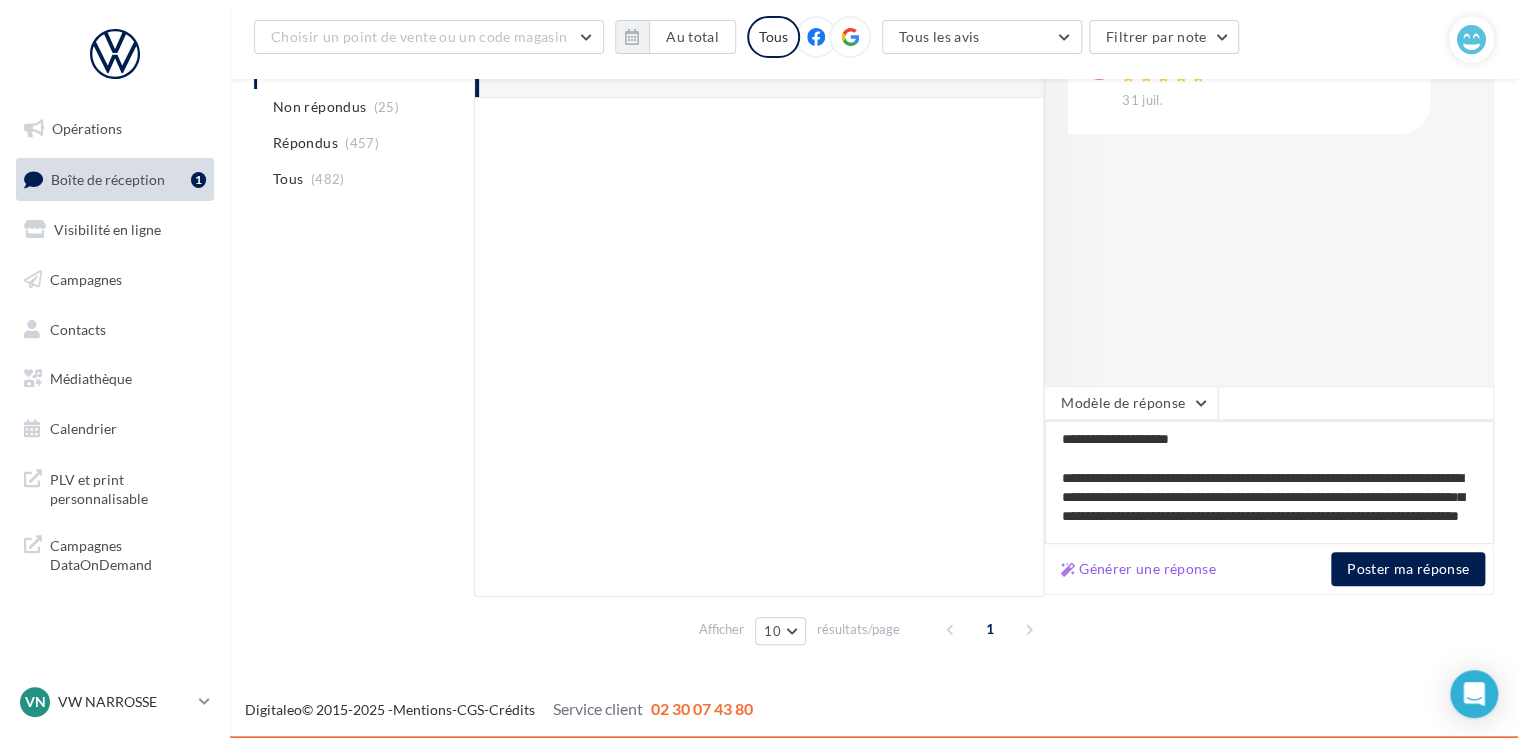type on "**********" 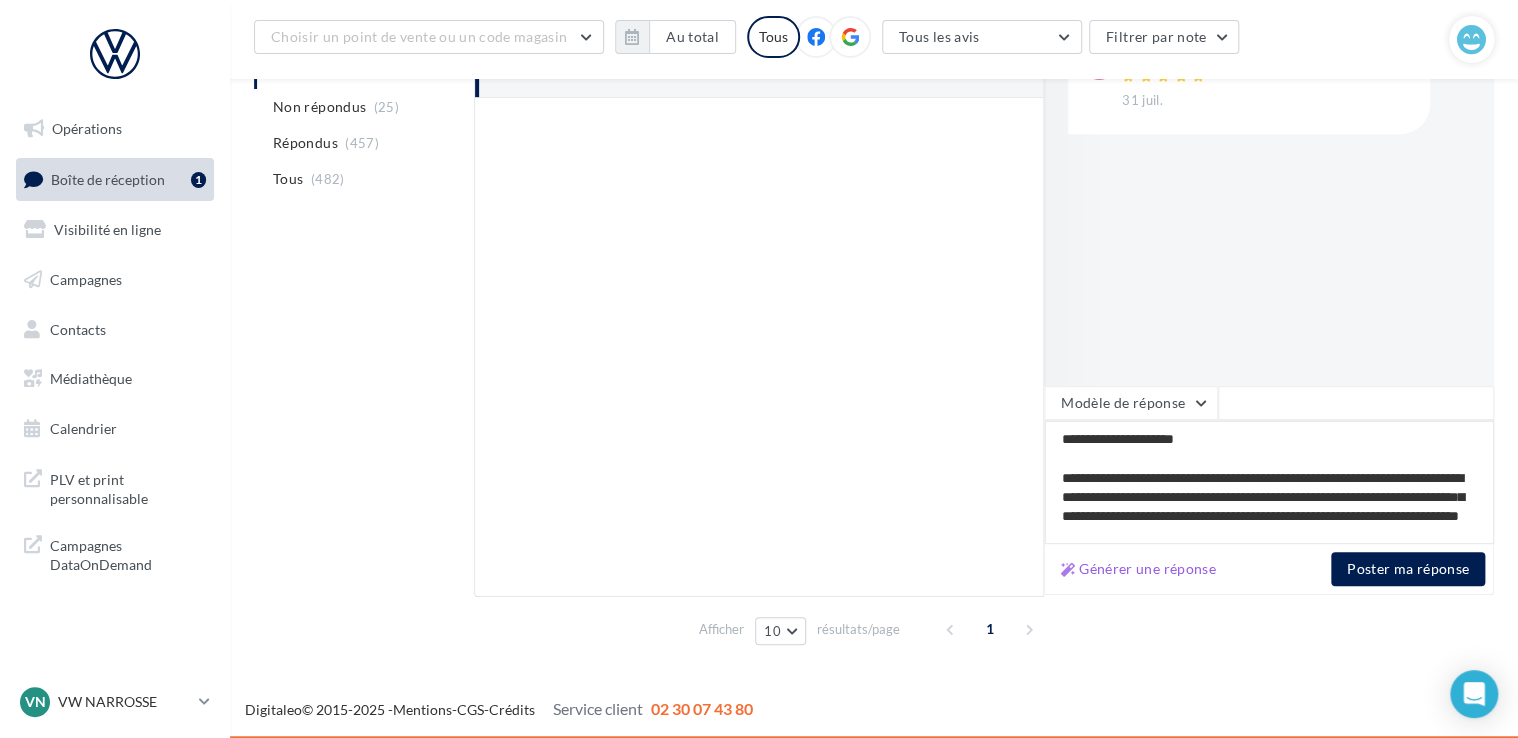type on "**********" 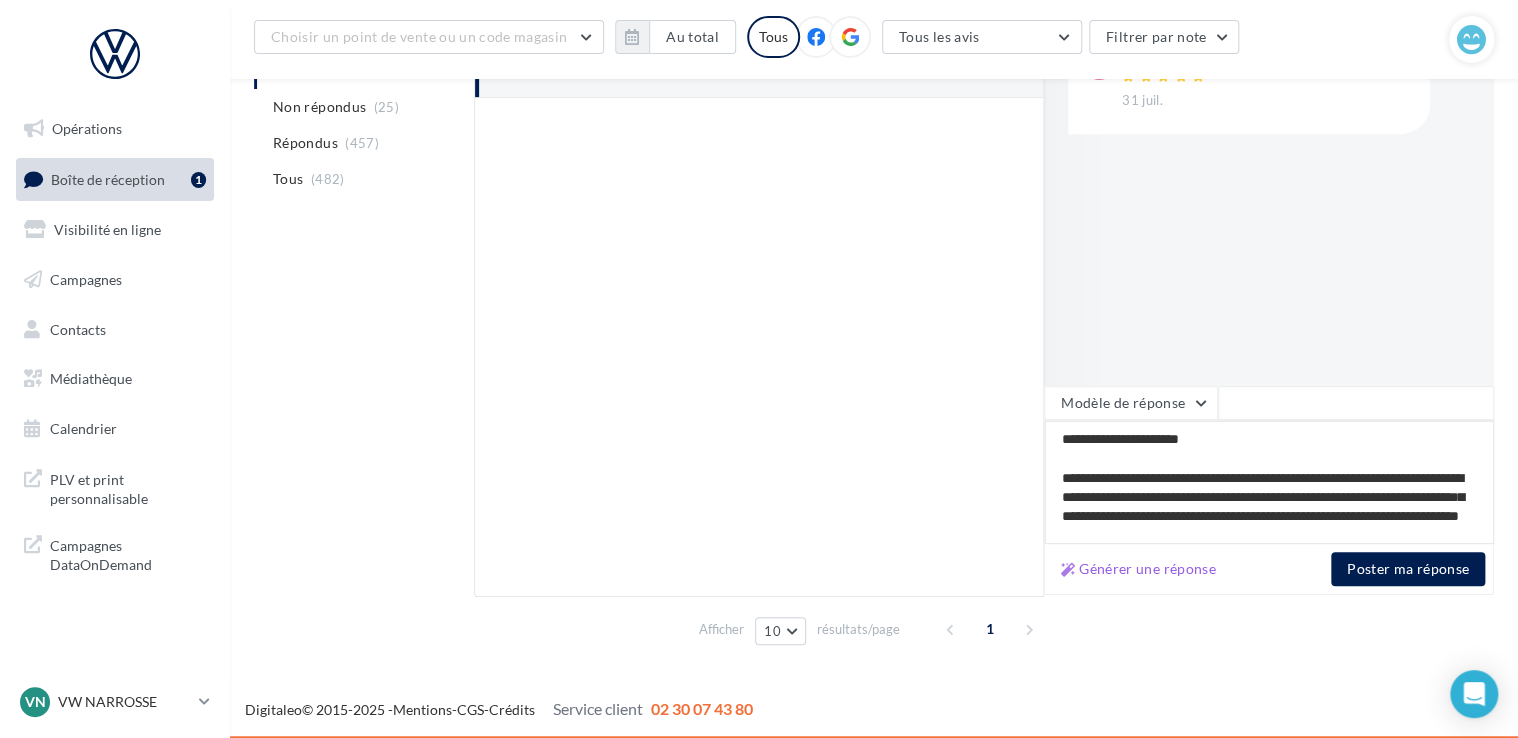 type on "**********" 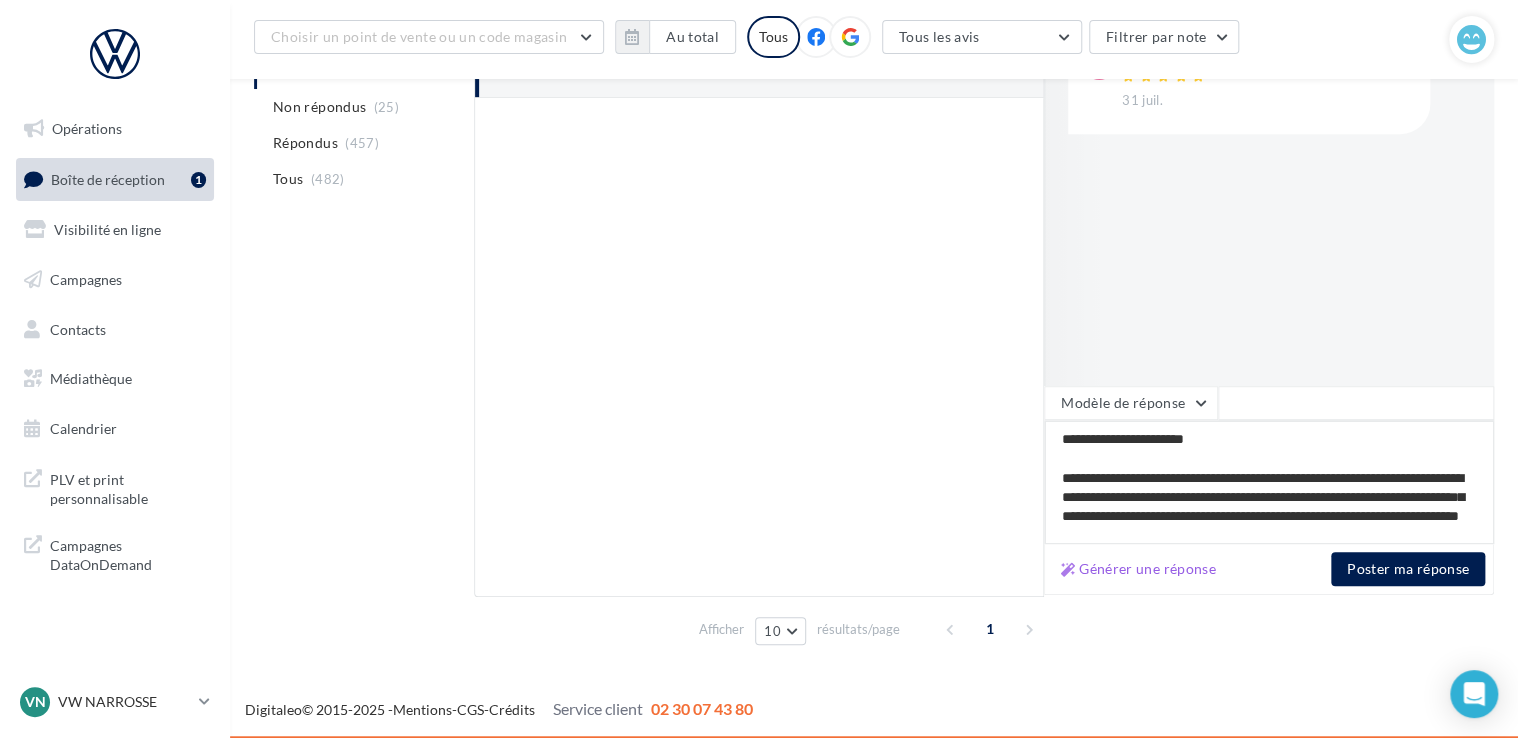 type on "**********" 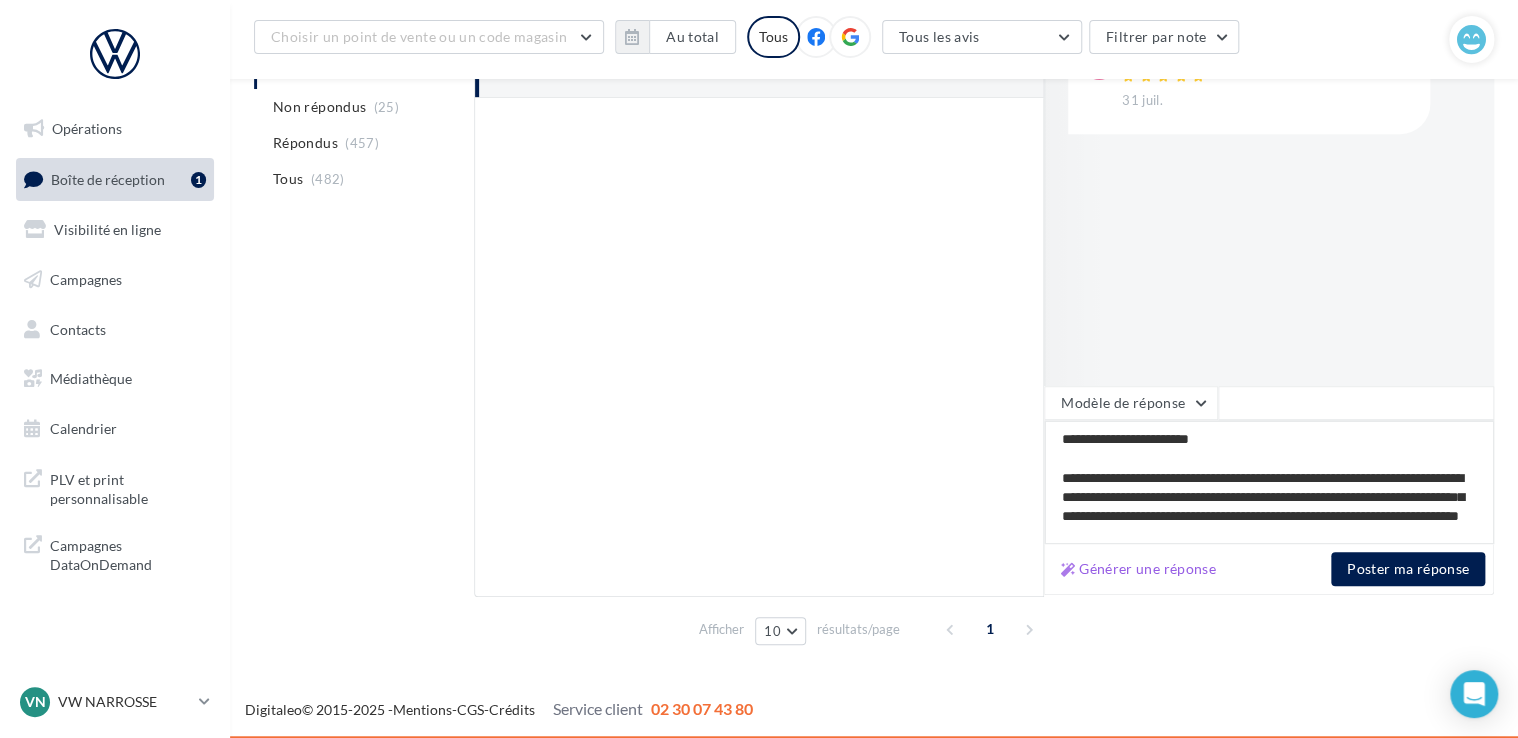 type on "**********" 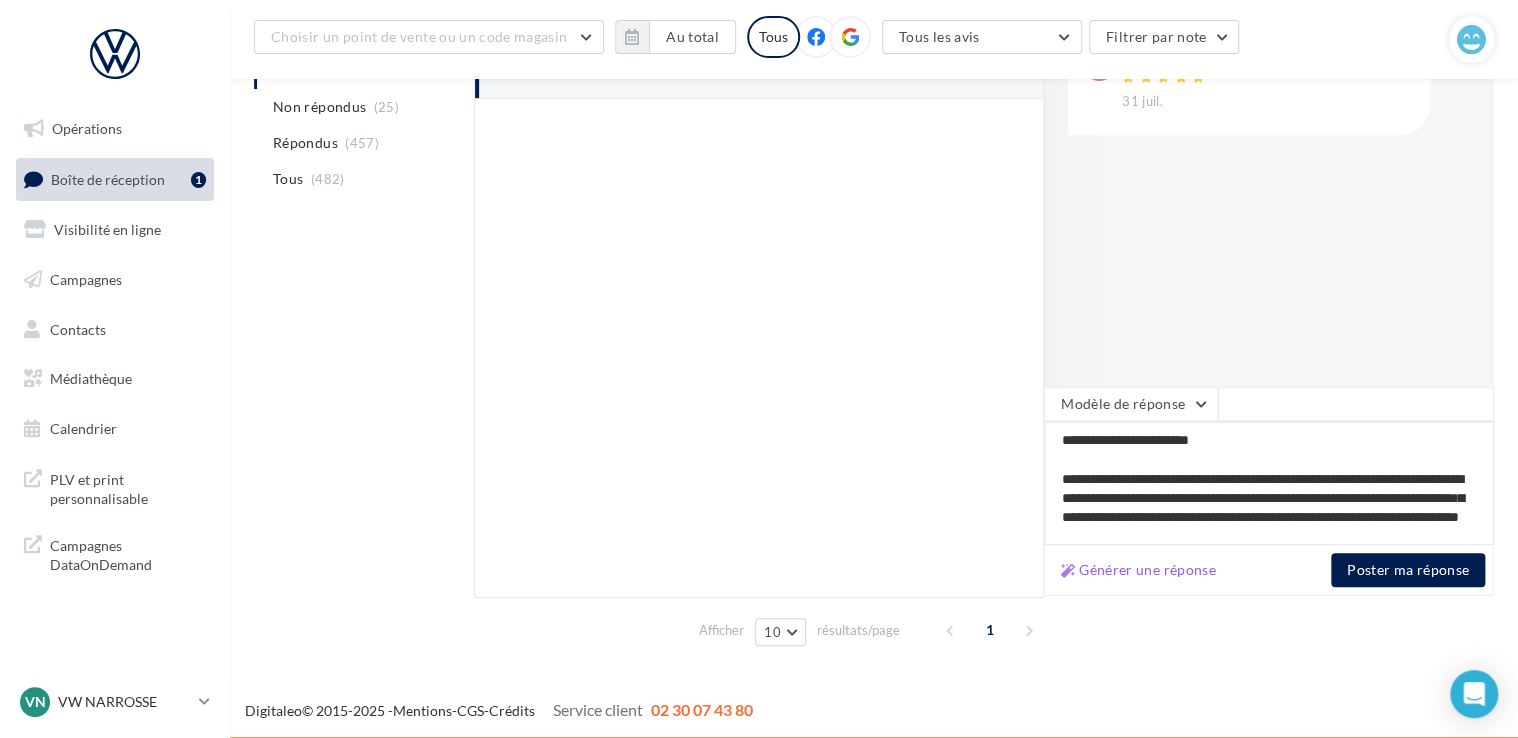 scroll, scrollTop: 348, scrollLeft: 0, axis: vertical 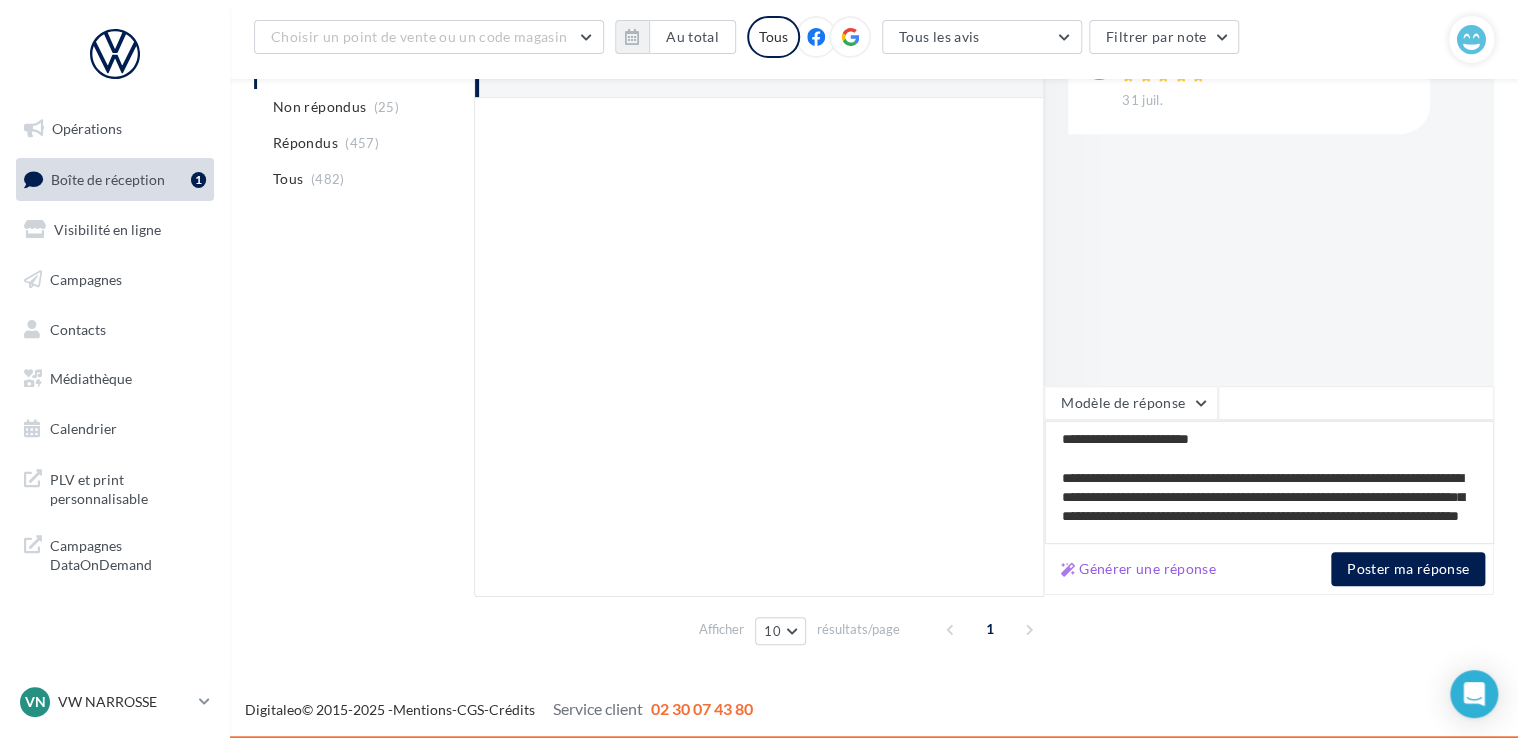 click on "**********" at bounding box center (1269, 482) 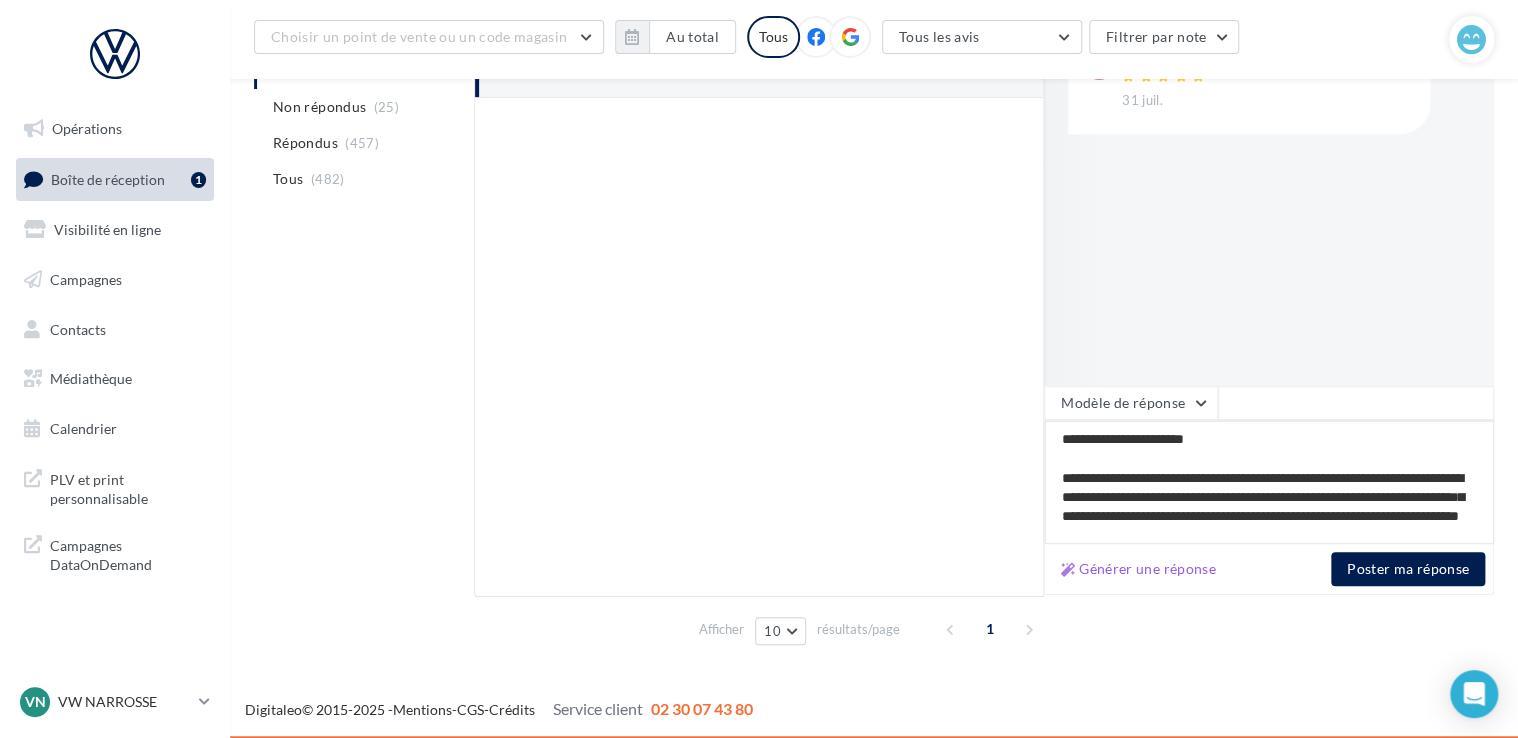 type on "**********" 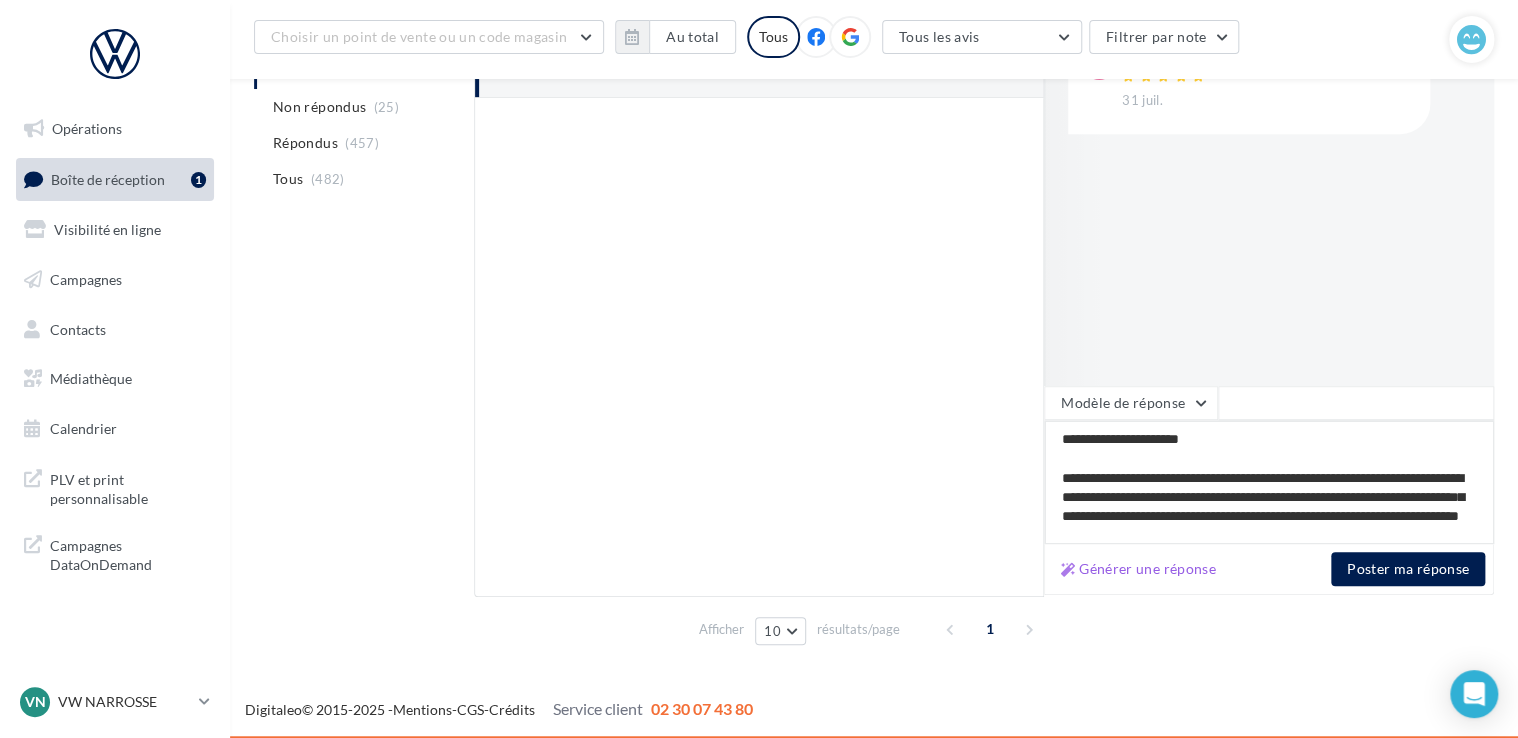 type on "**********" 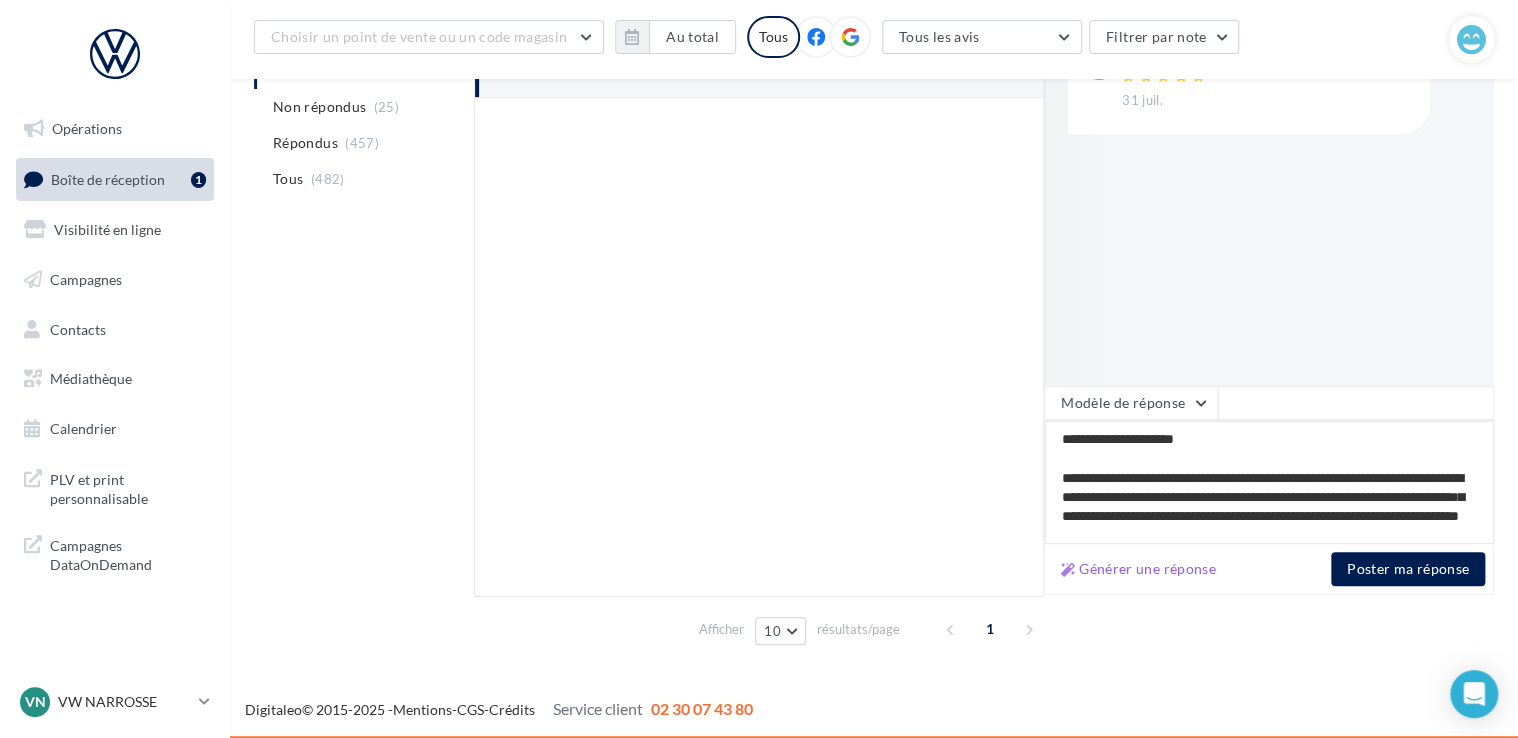 type on "**********" 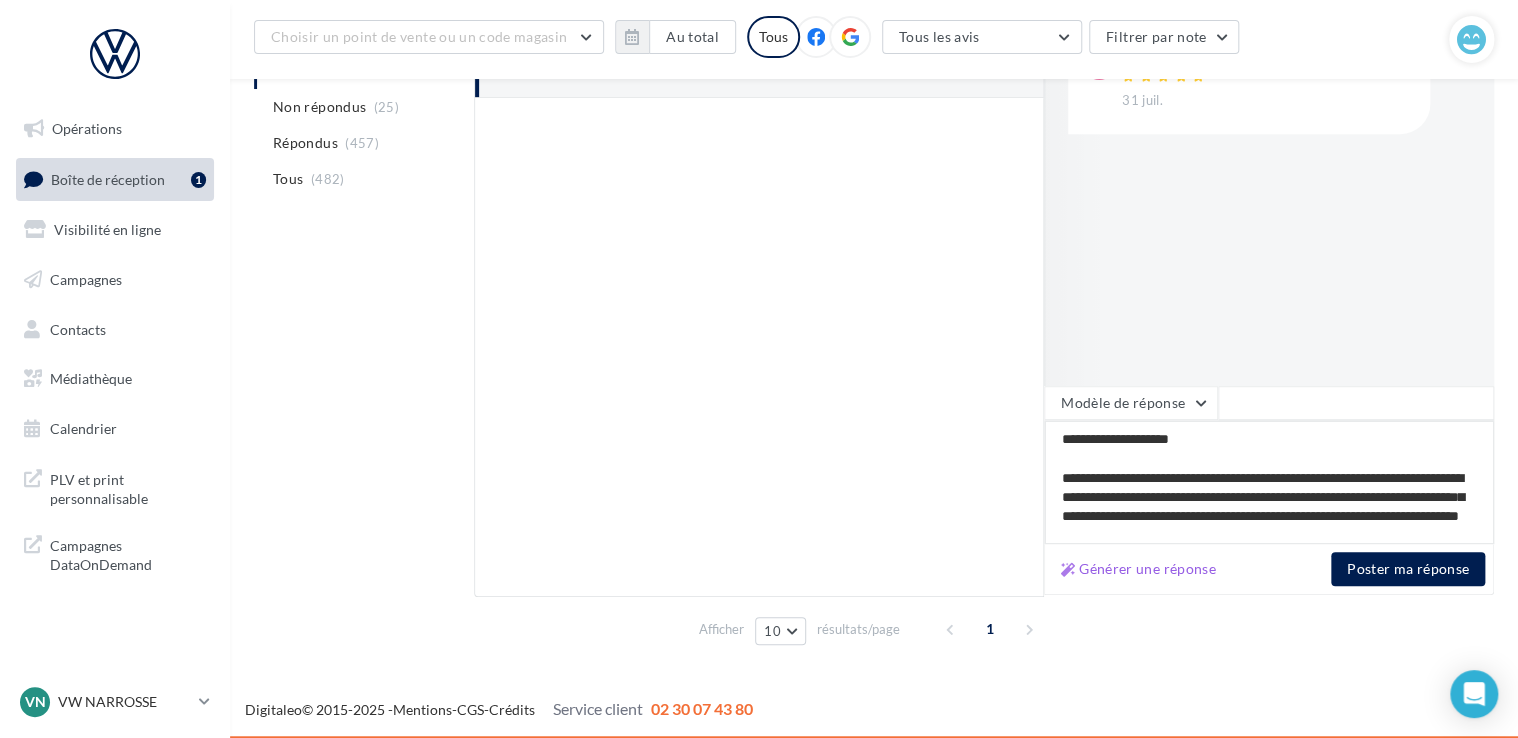 type on "**********" 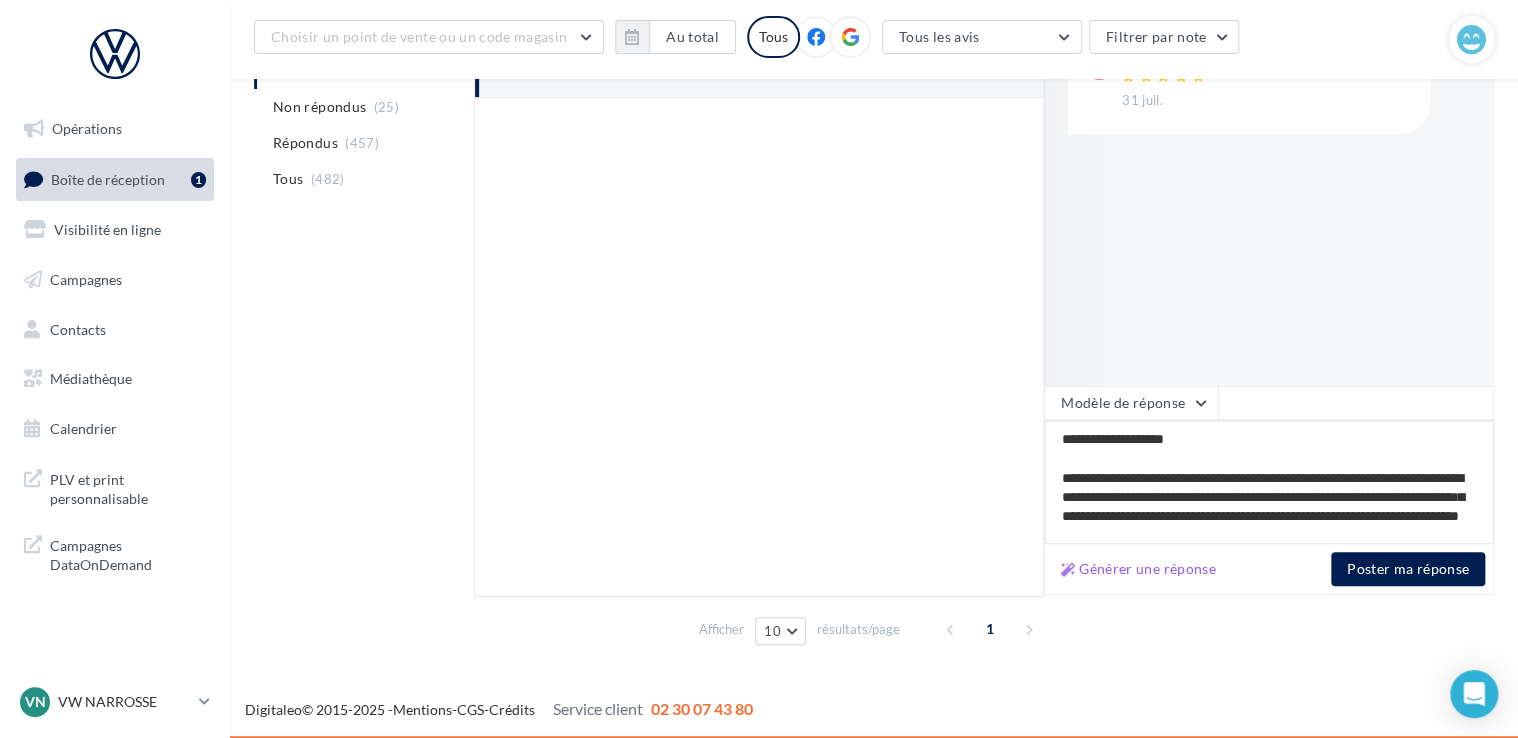 type on "**********" 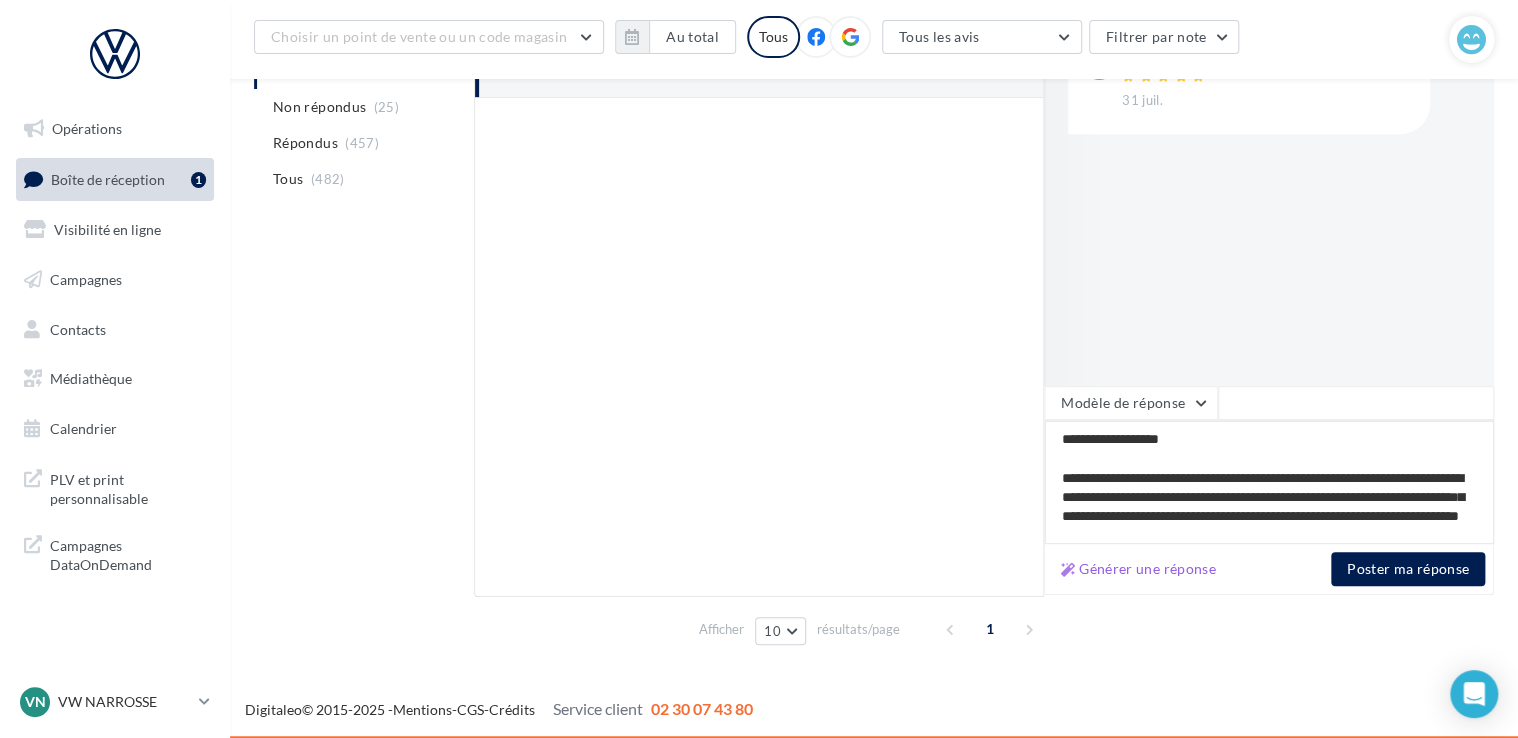 type on "**********" 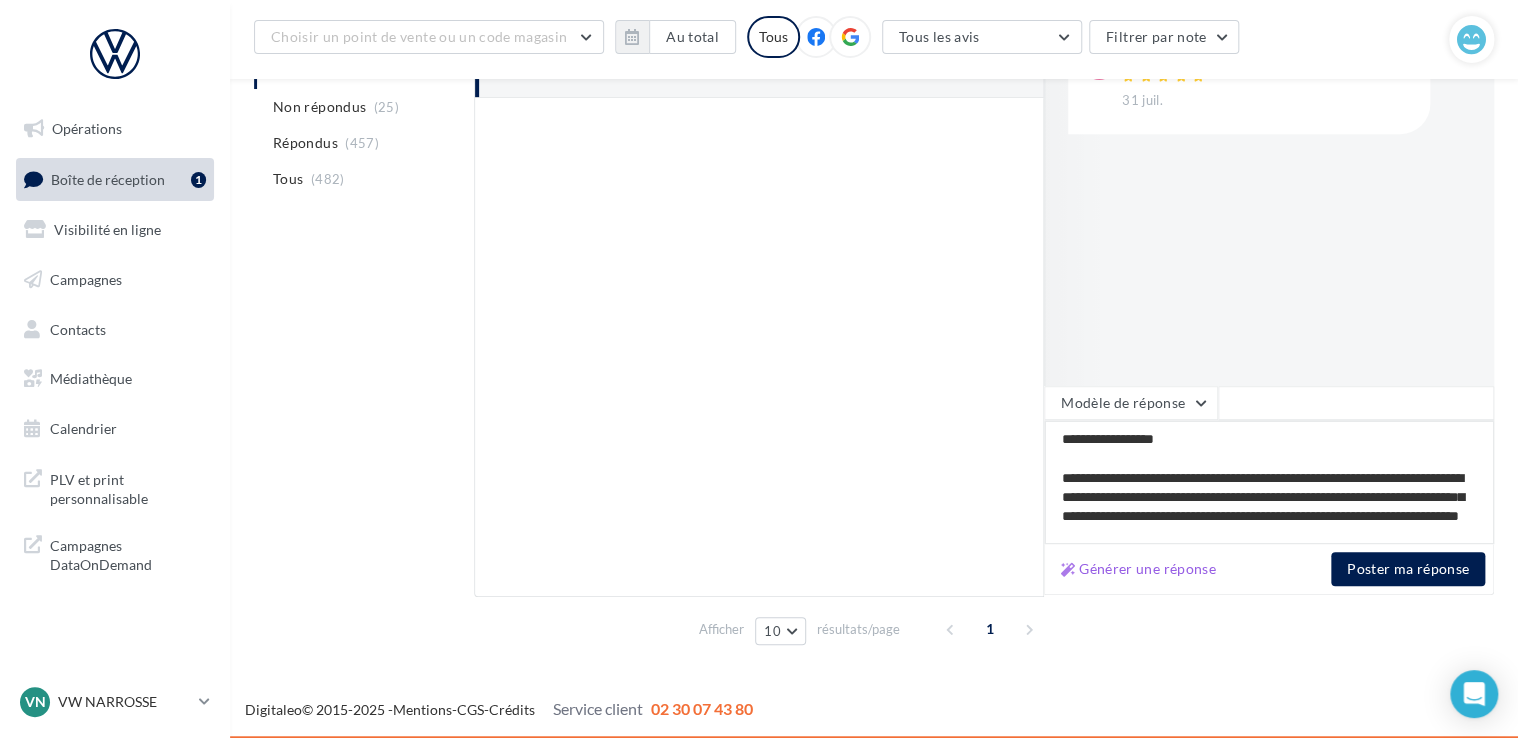 type on "**********" 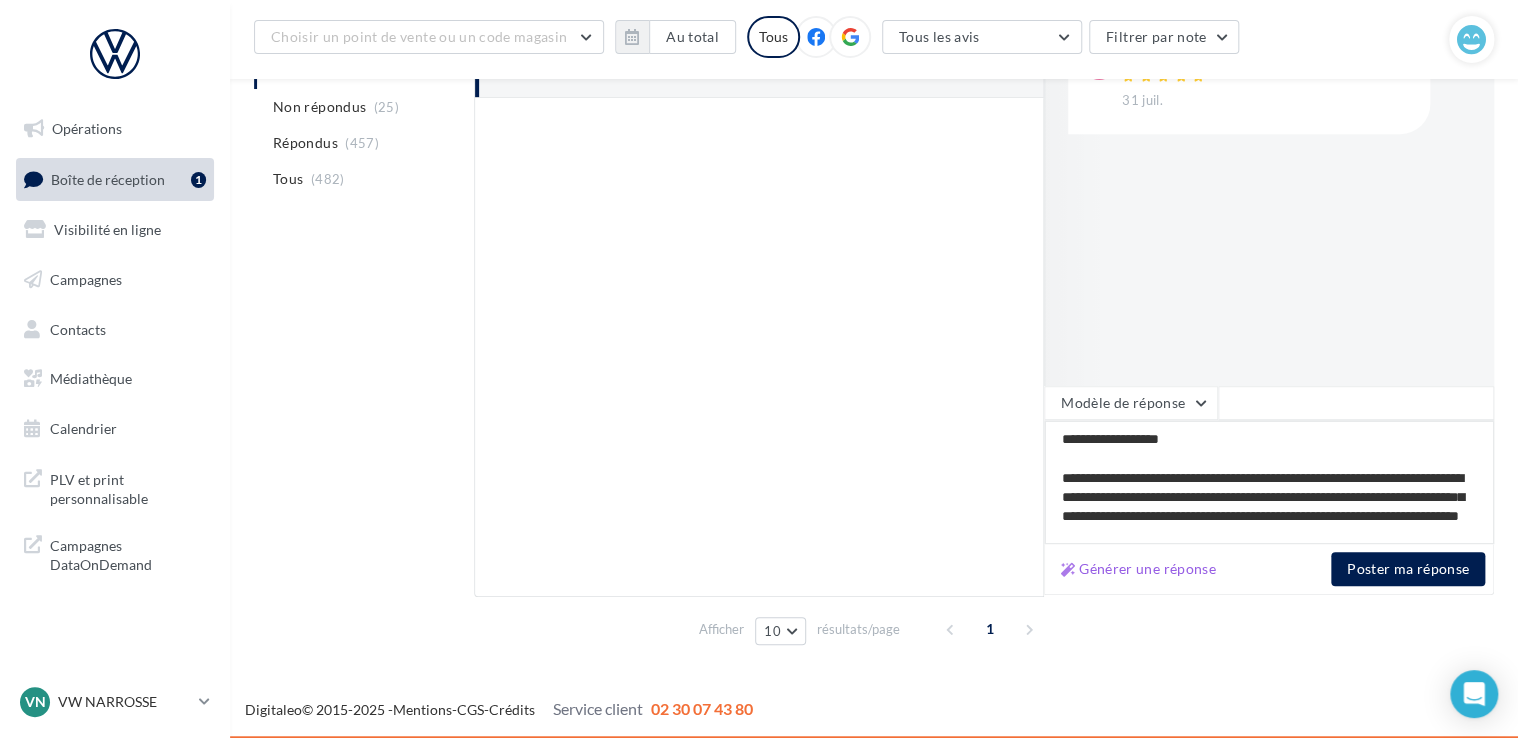 type on "**********" 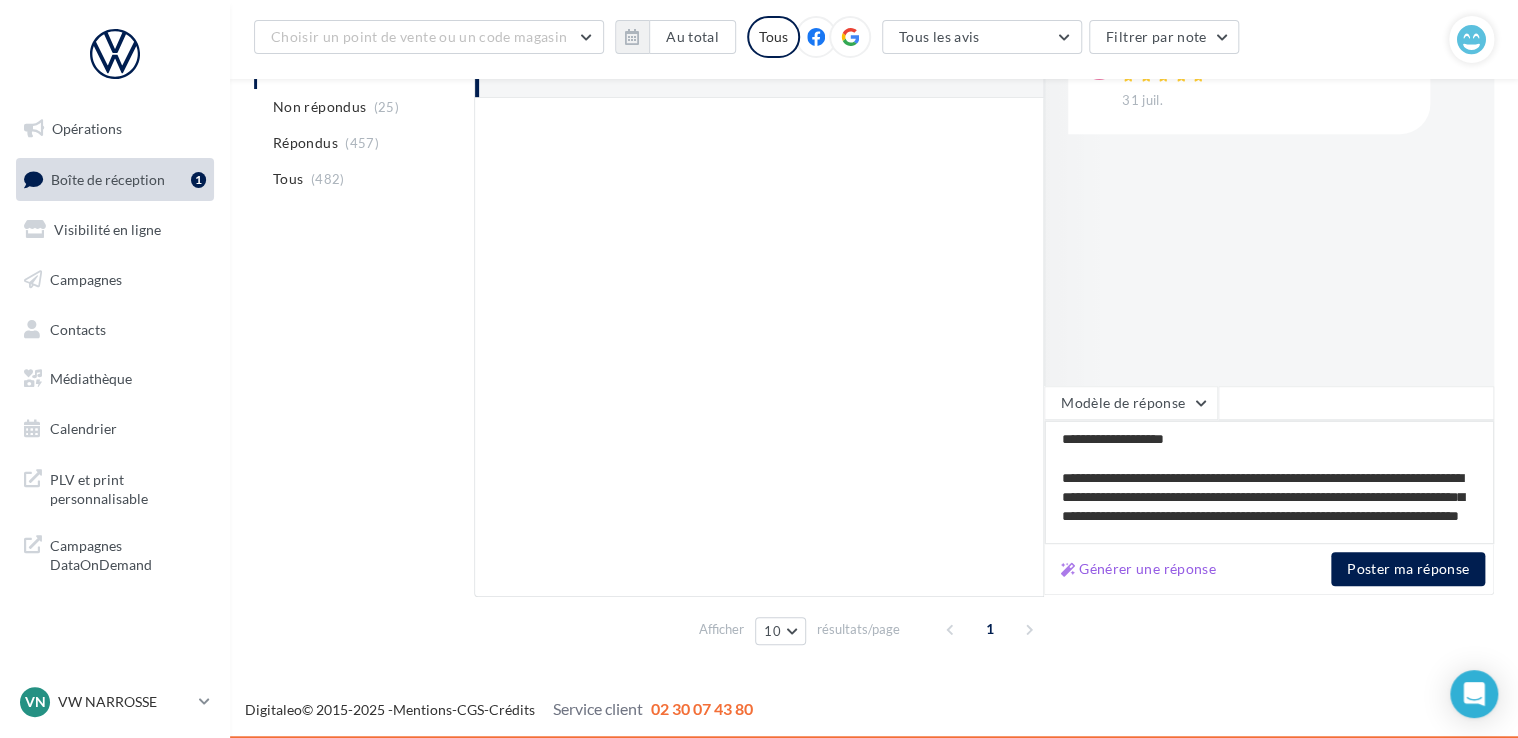type on "**********" 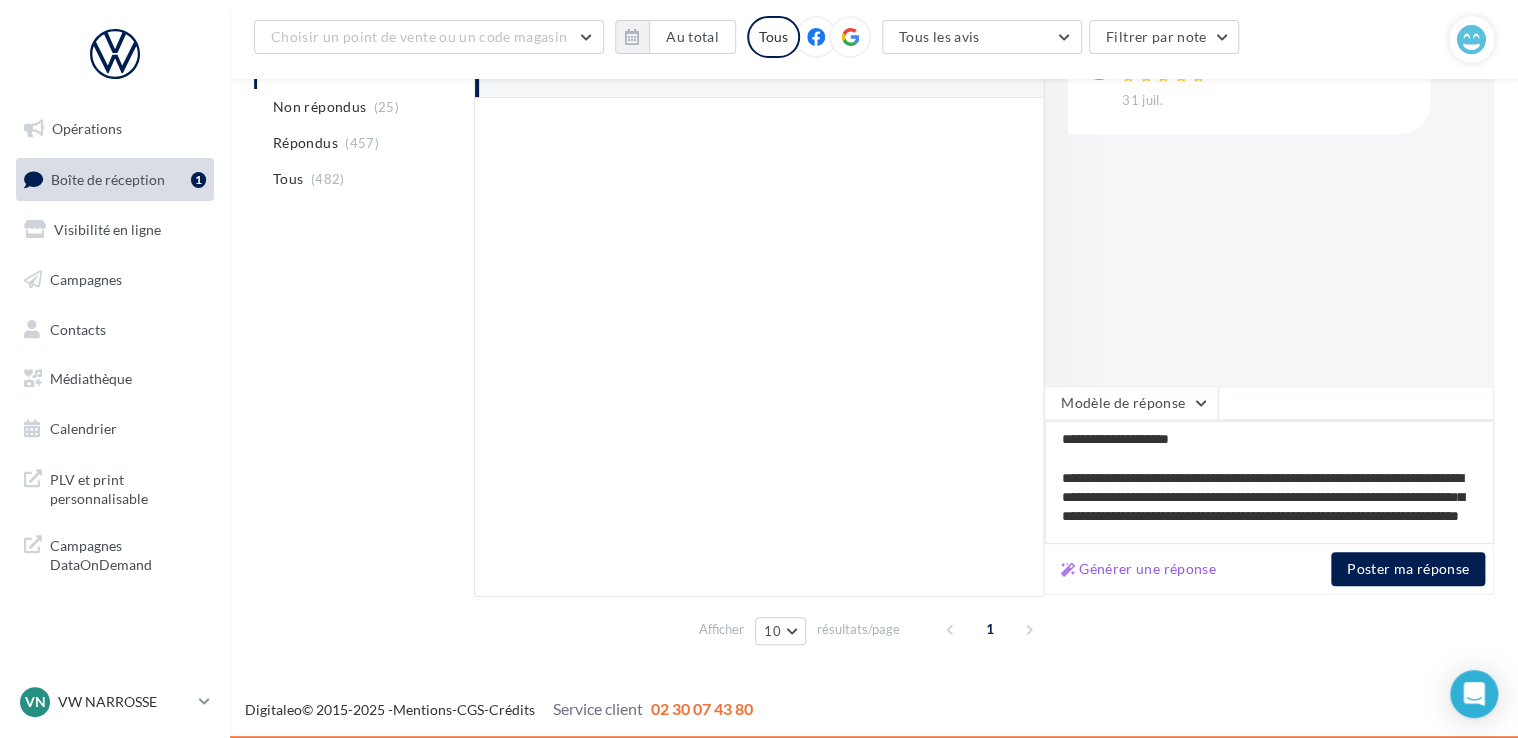 type on "**********" 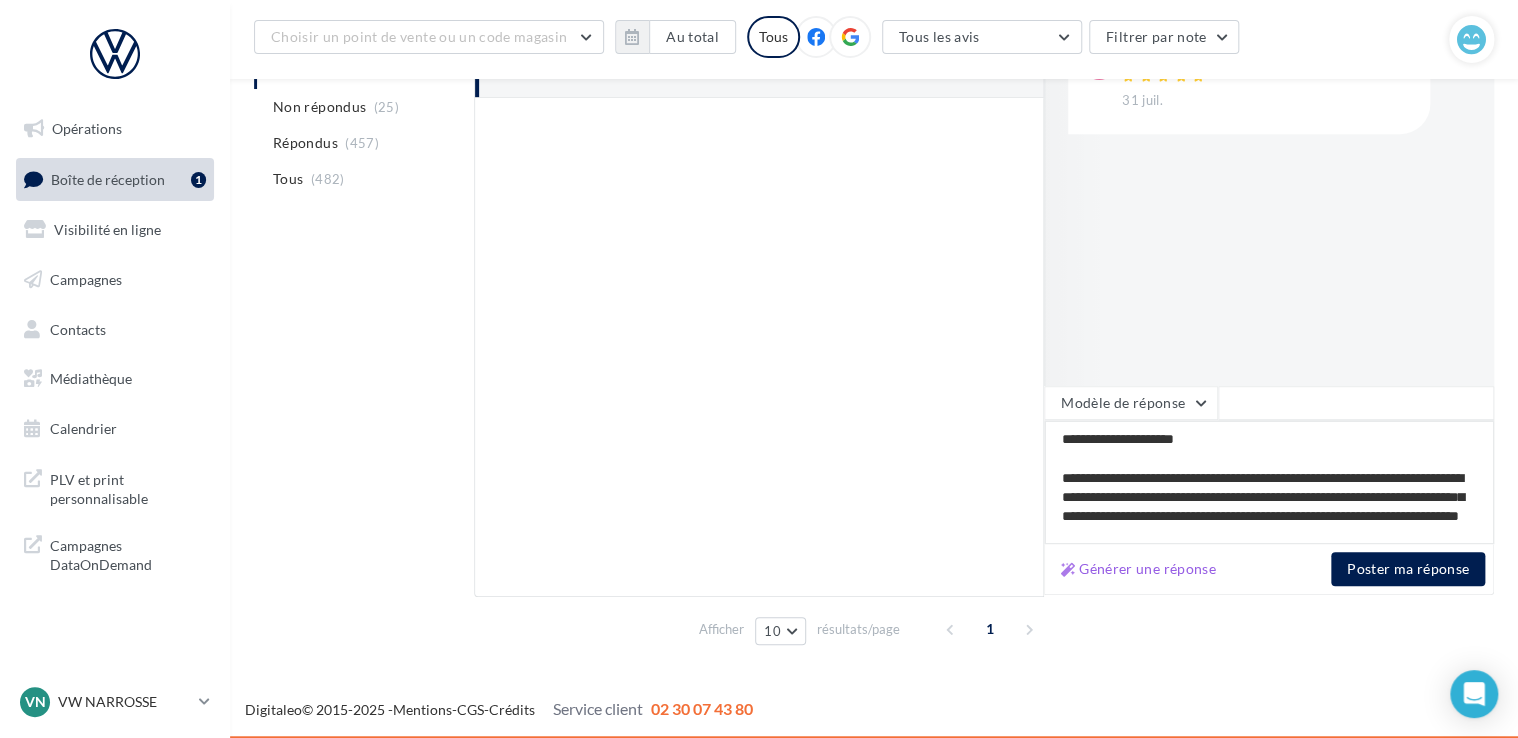 type on "**********" 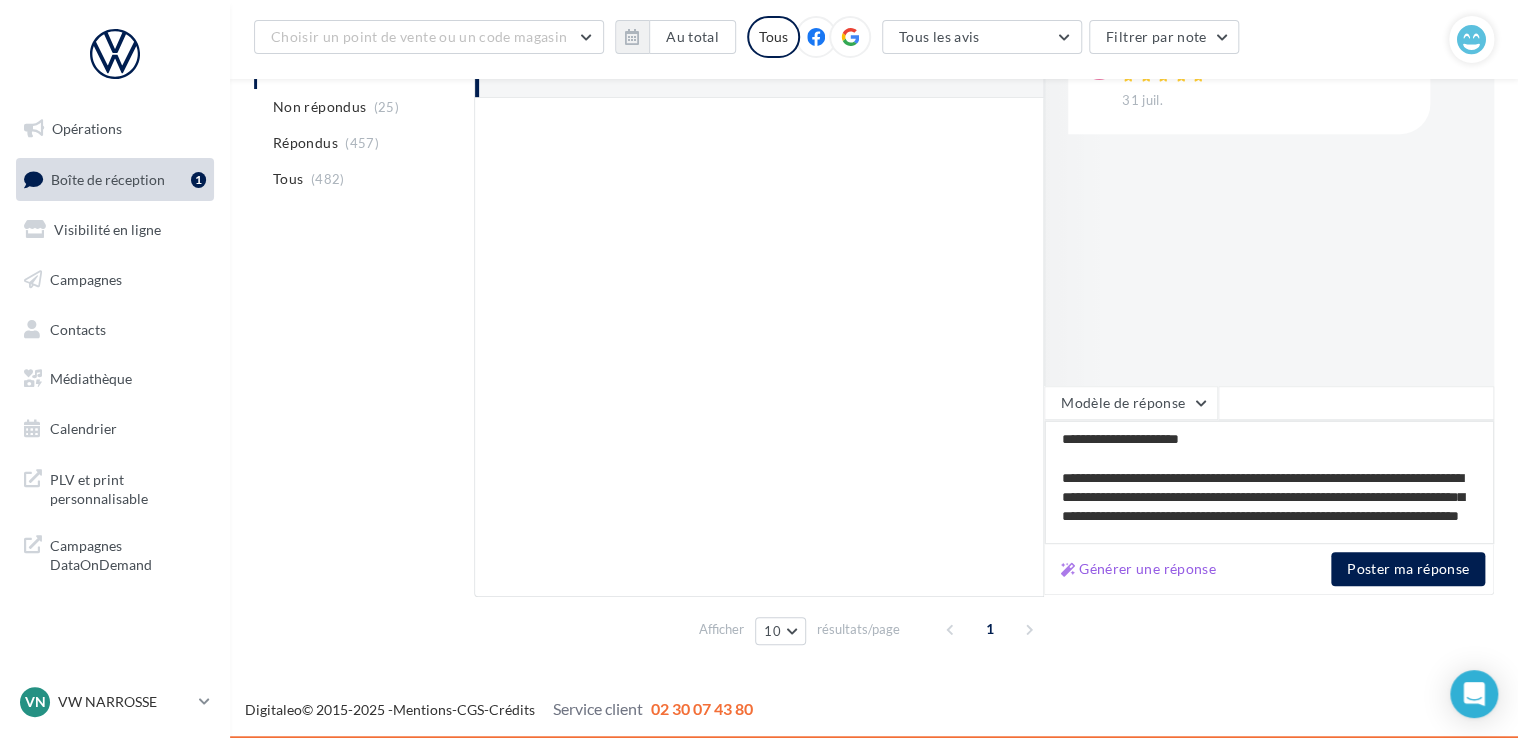 click on "**********" at bounding box center [1269, 482] 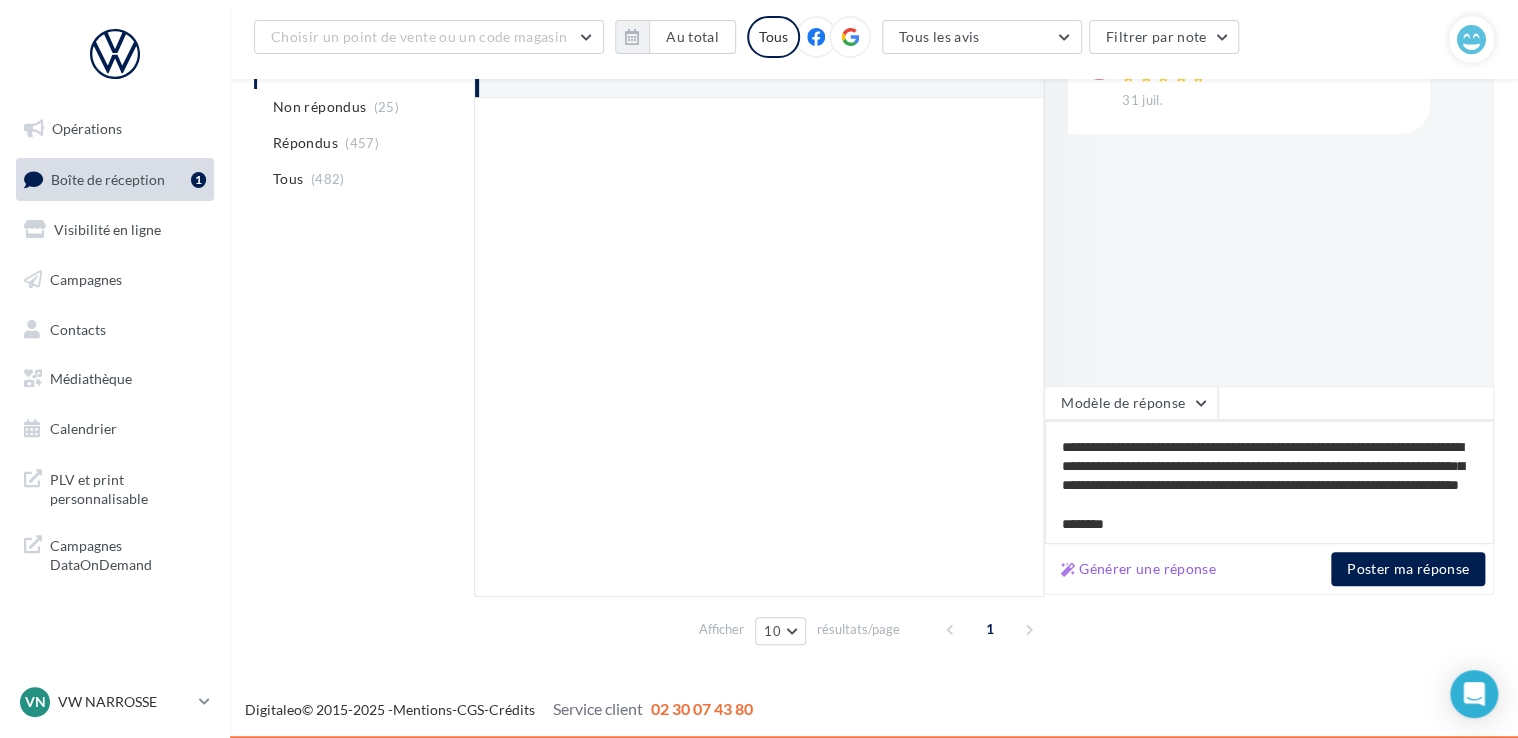 click on "**********" at bounding box center [1269, 482] 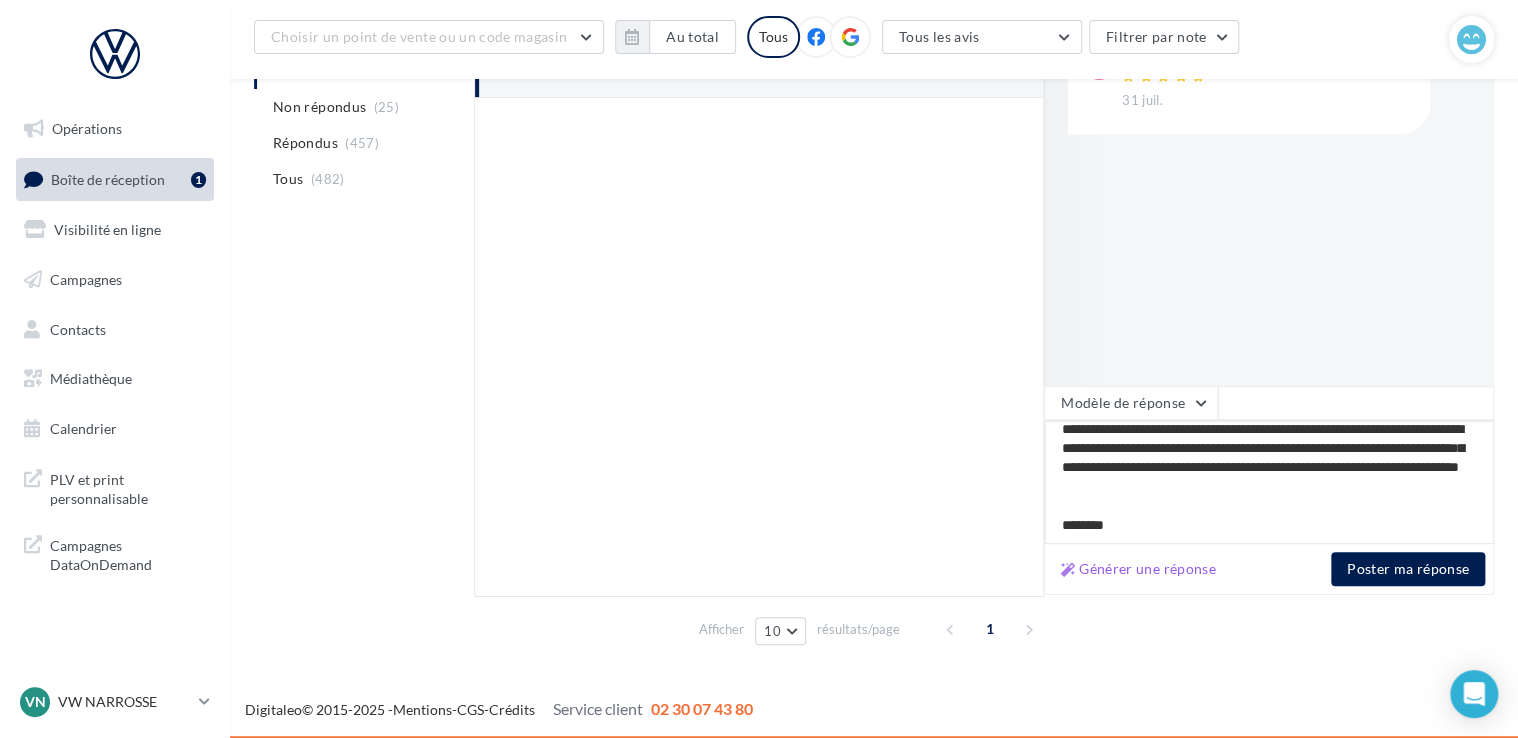 scroll, scrollTop: 68, scrollLeft: 0, axis: vertical 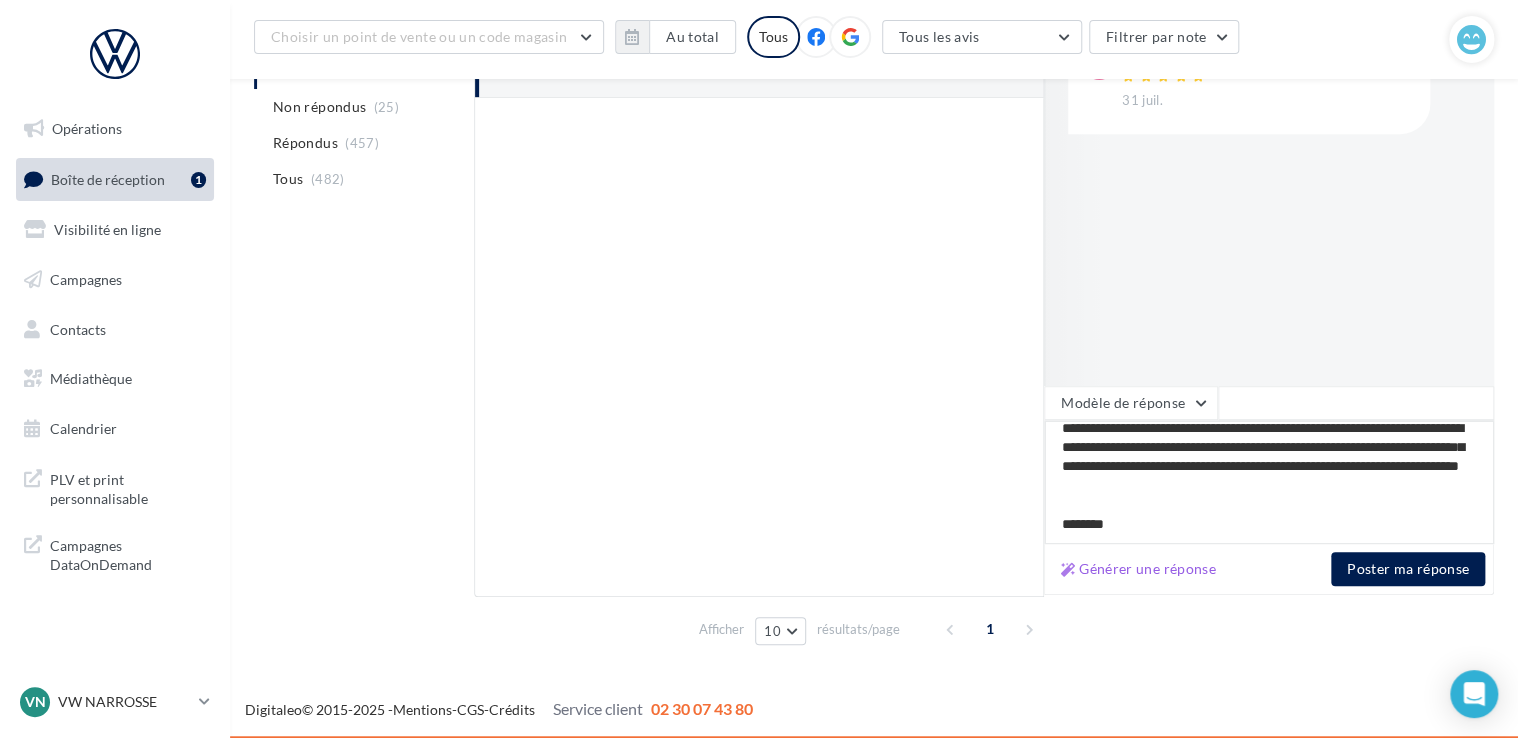 type on "**********" 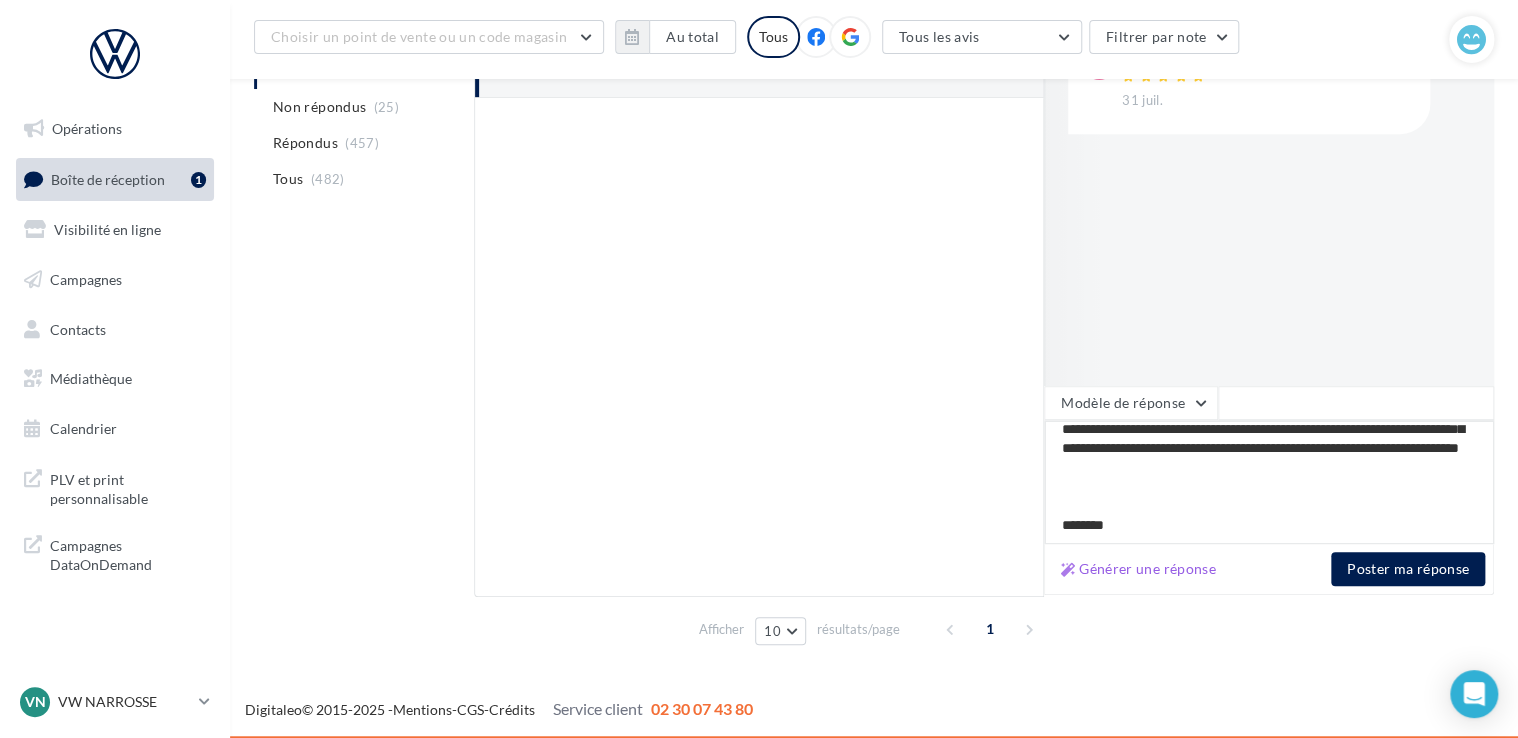 type on "**********" 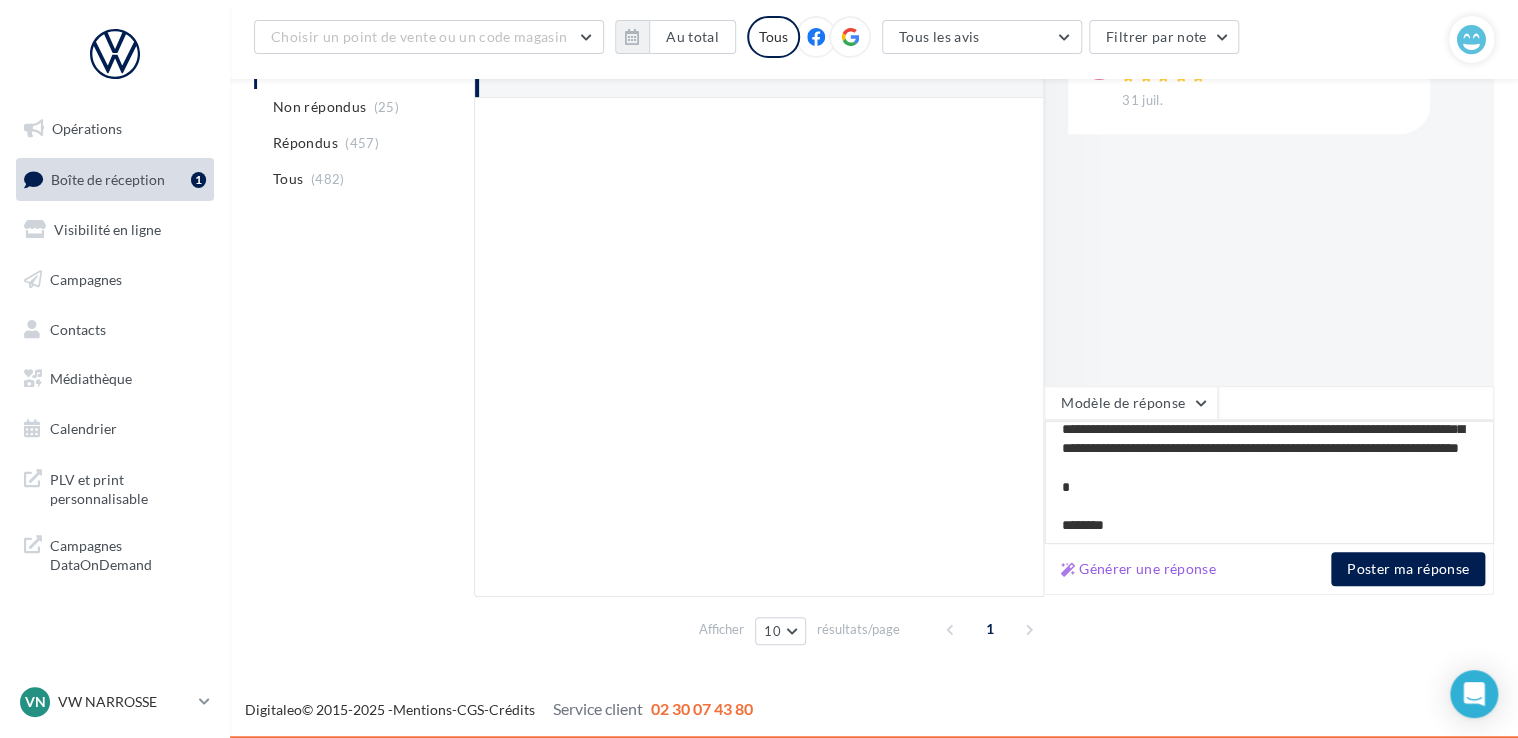 type on "**********" 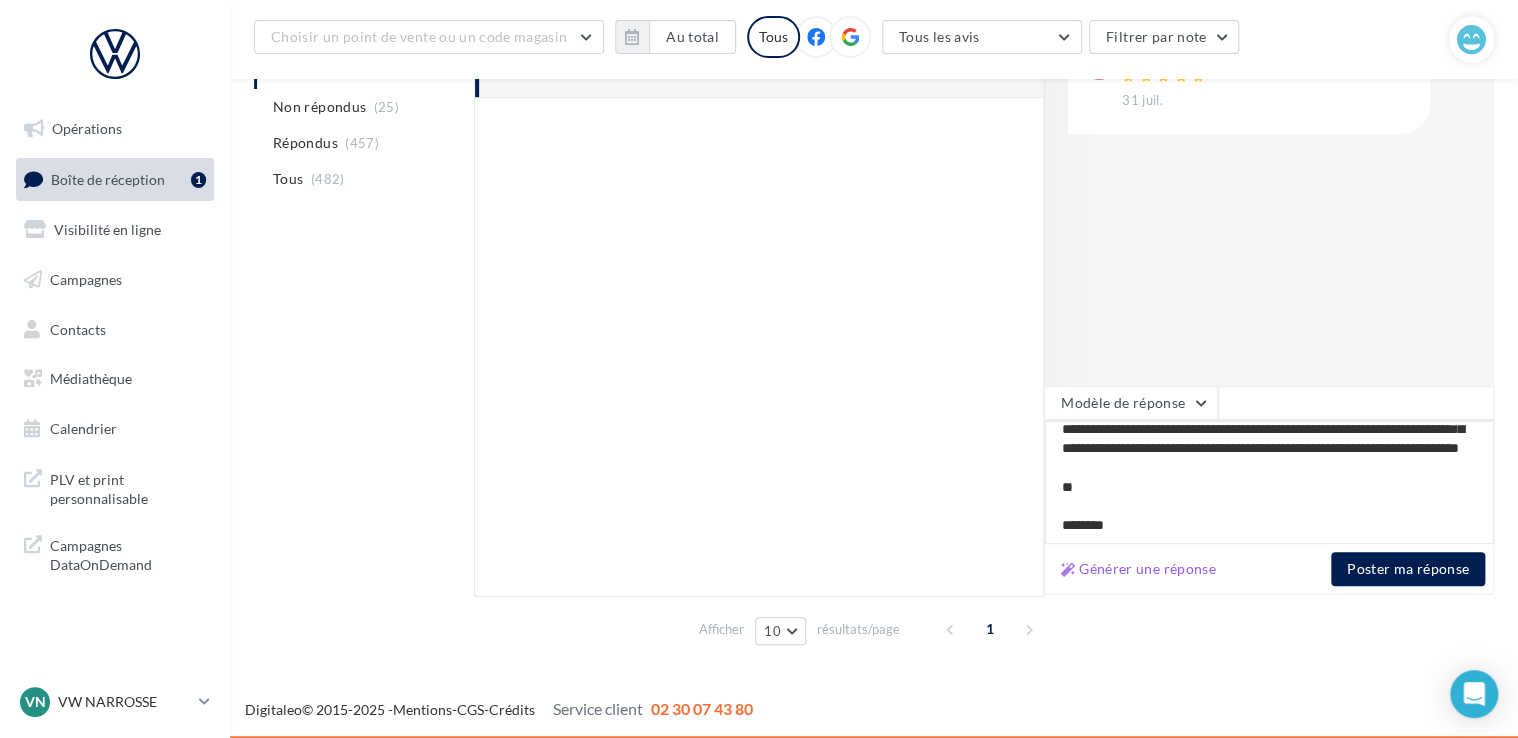 type on "**********" 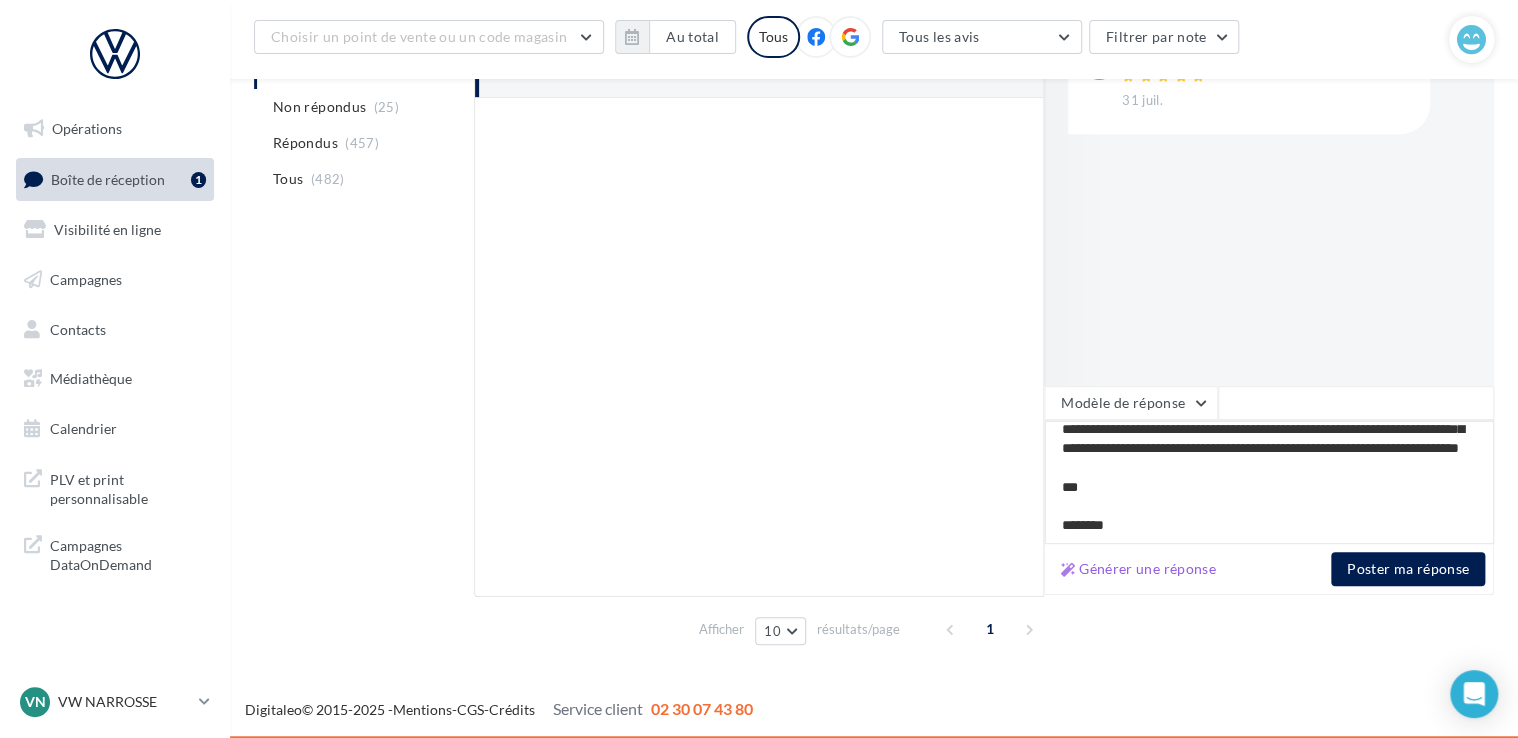 type on "**********" 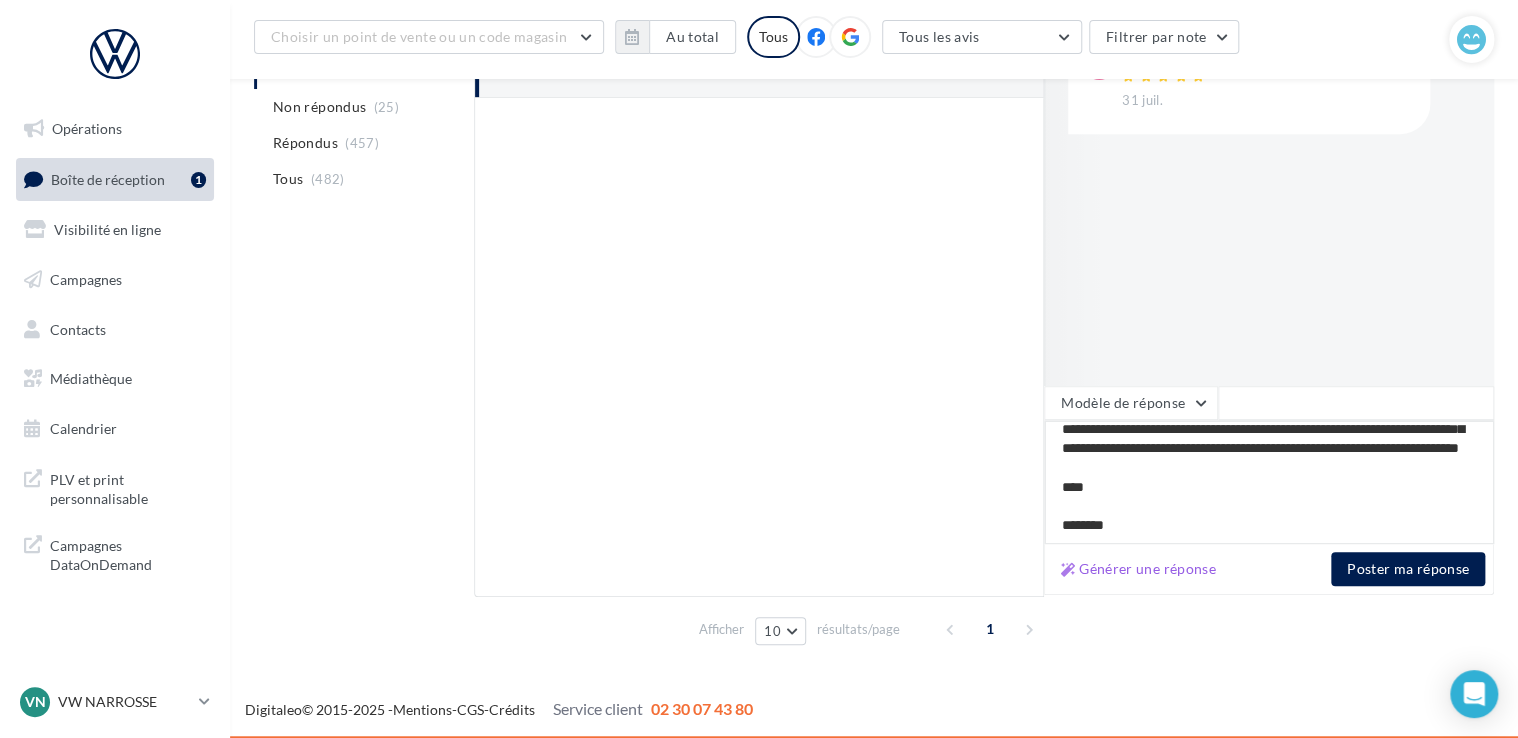 type on "**********" 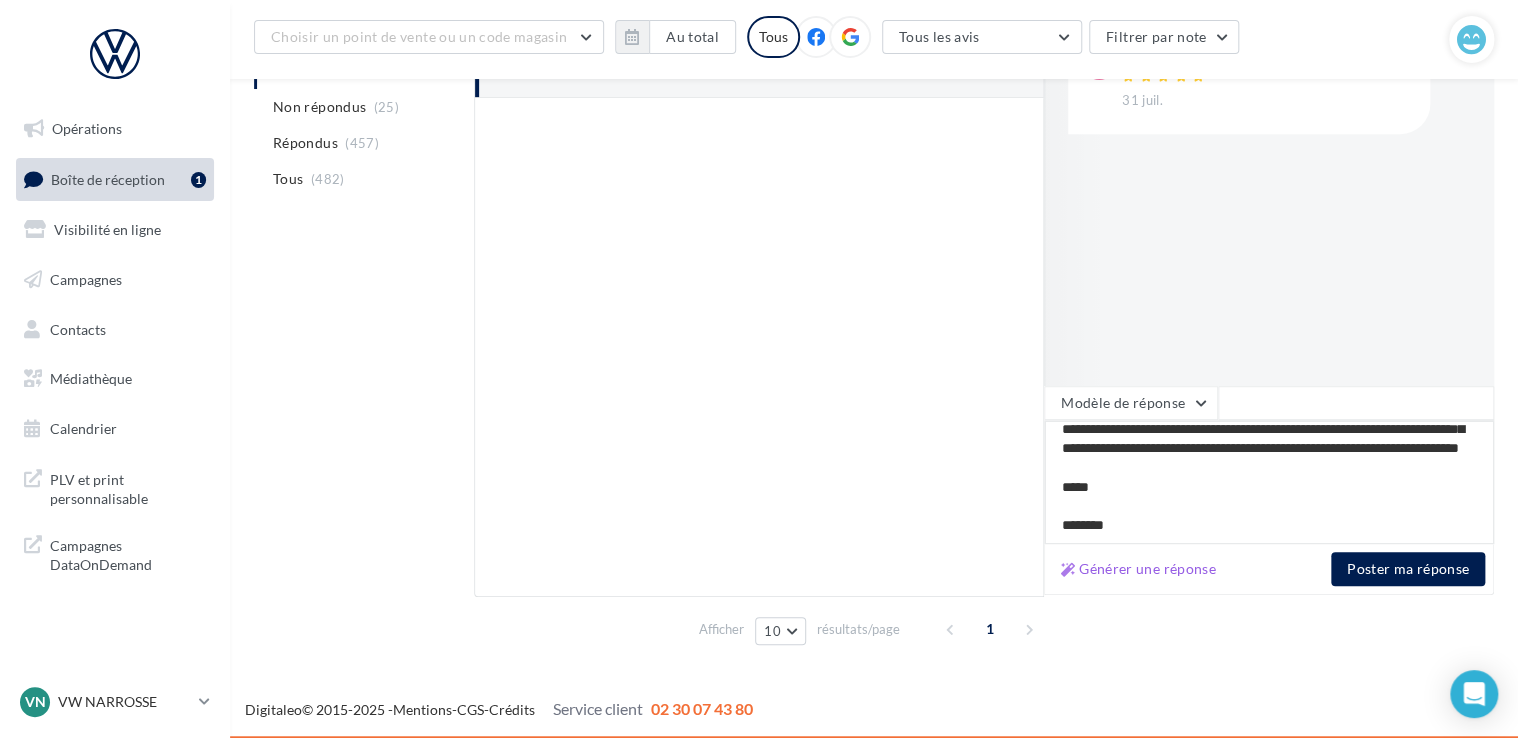 type on "**********" 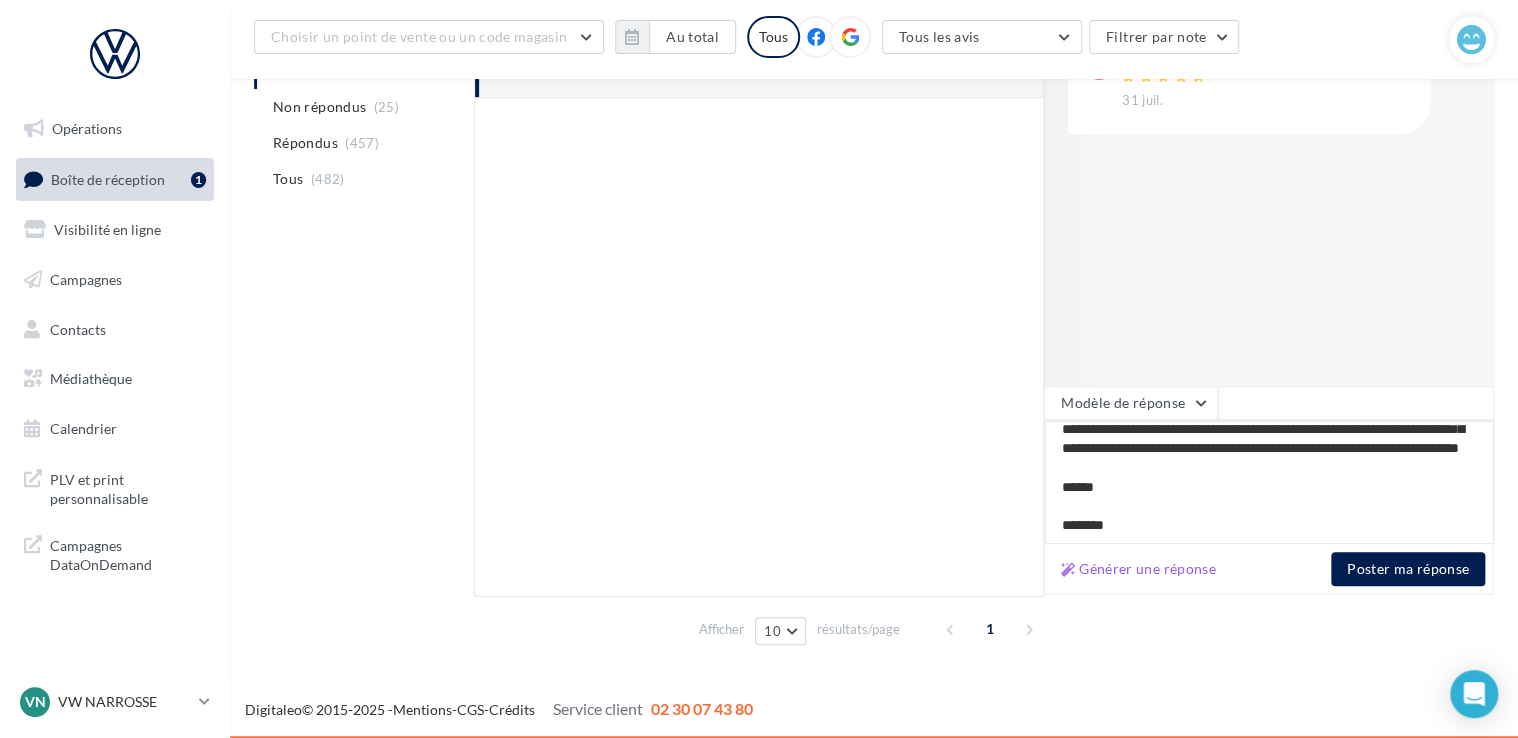 type on "**********" 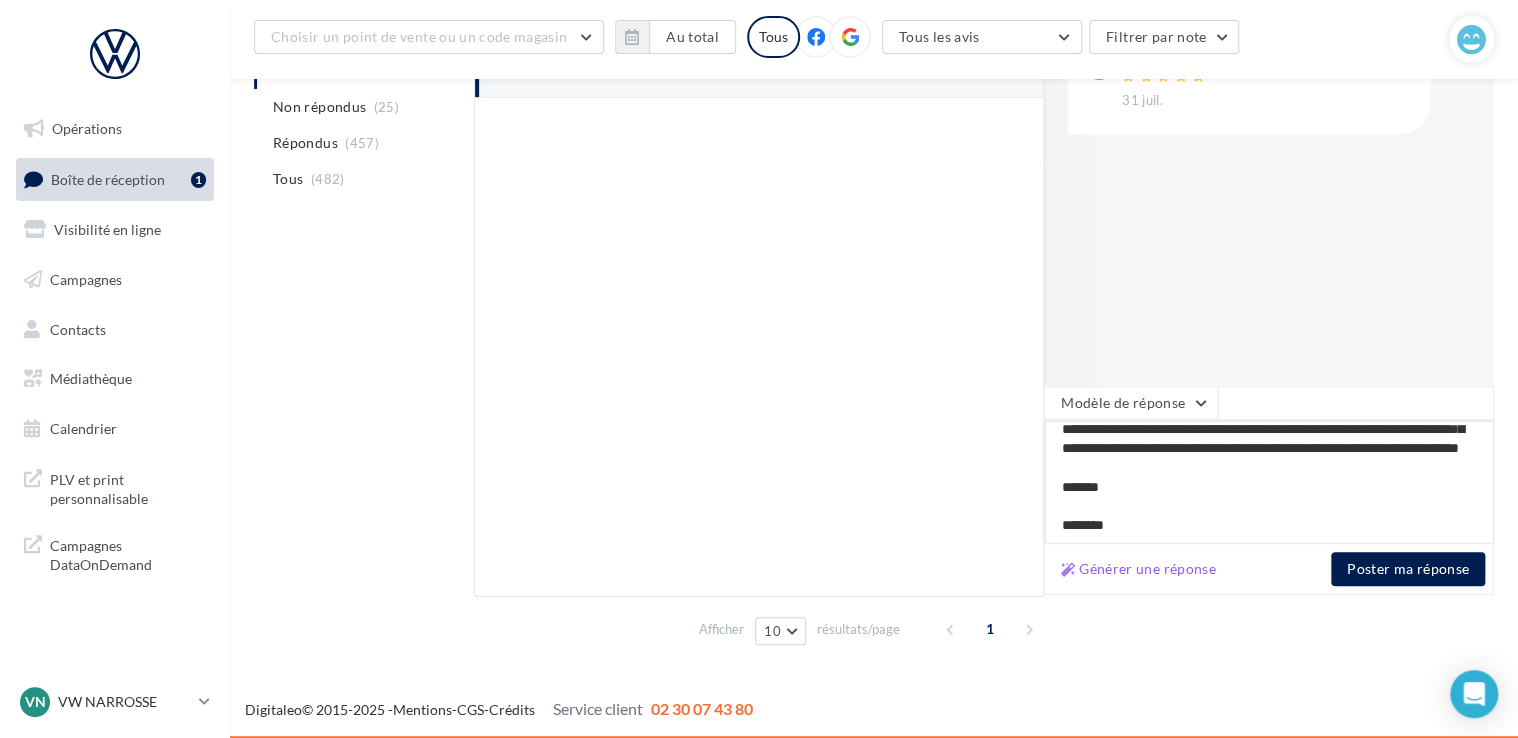 type on "**********" 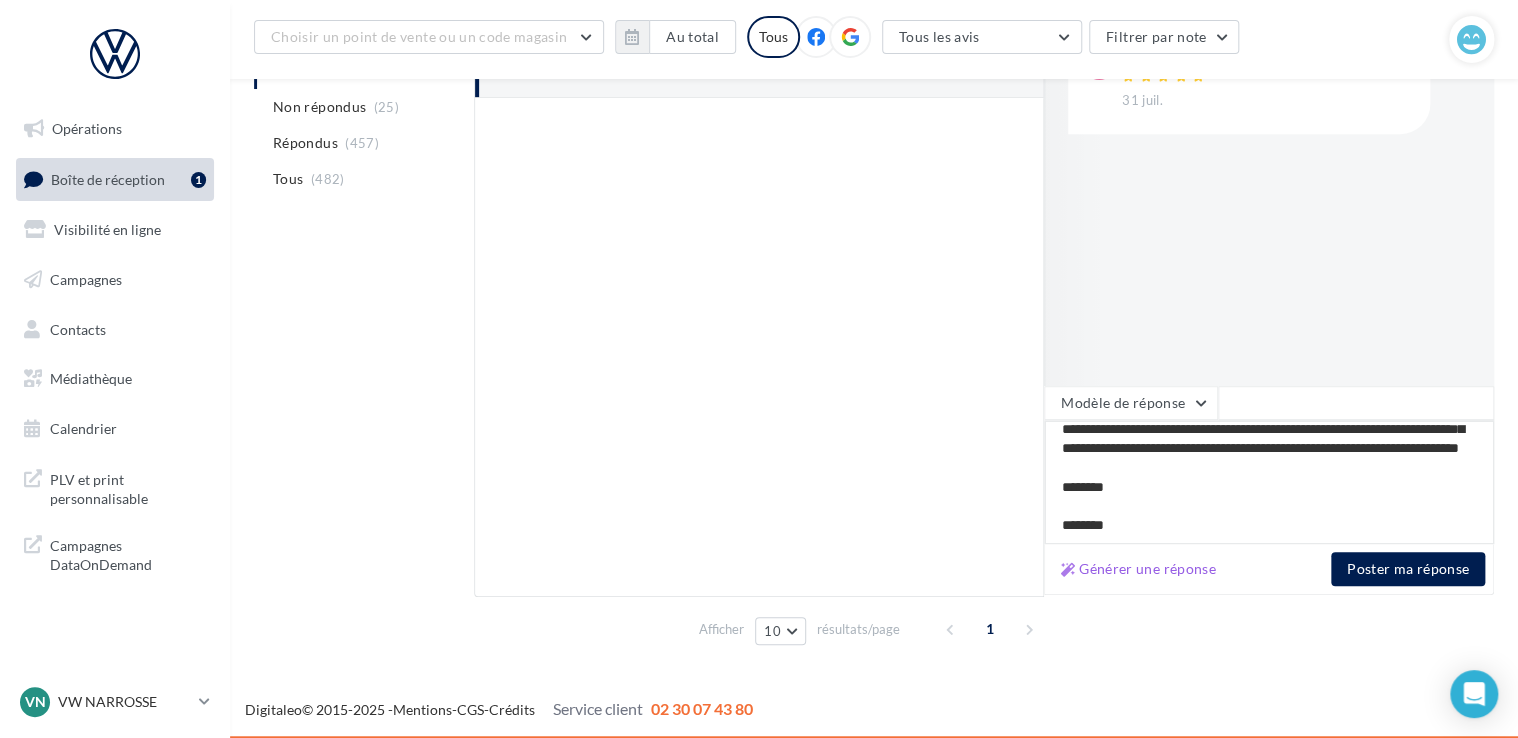 type on "**********" 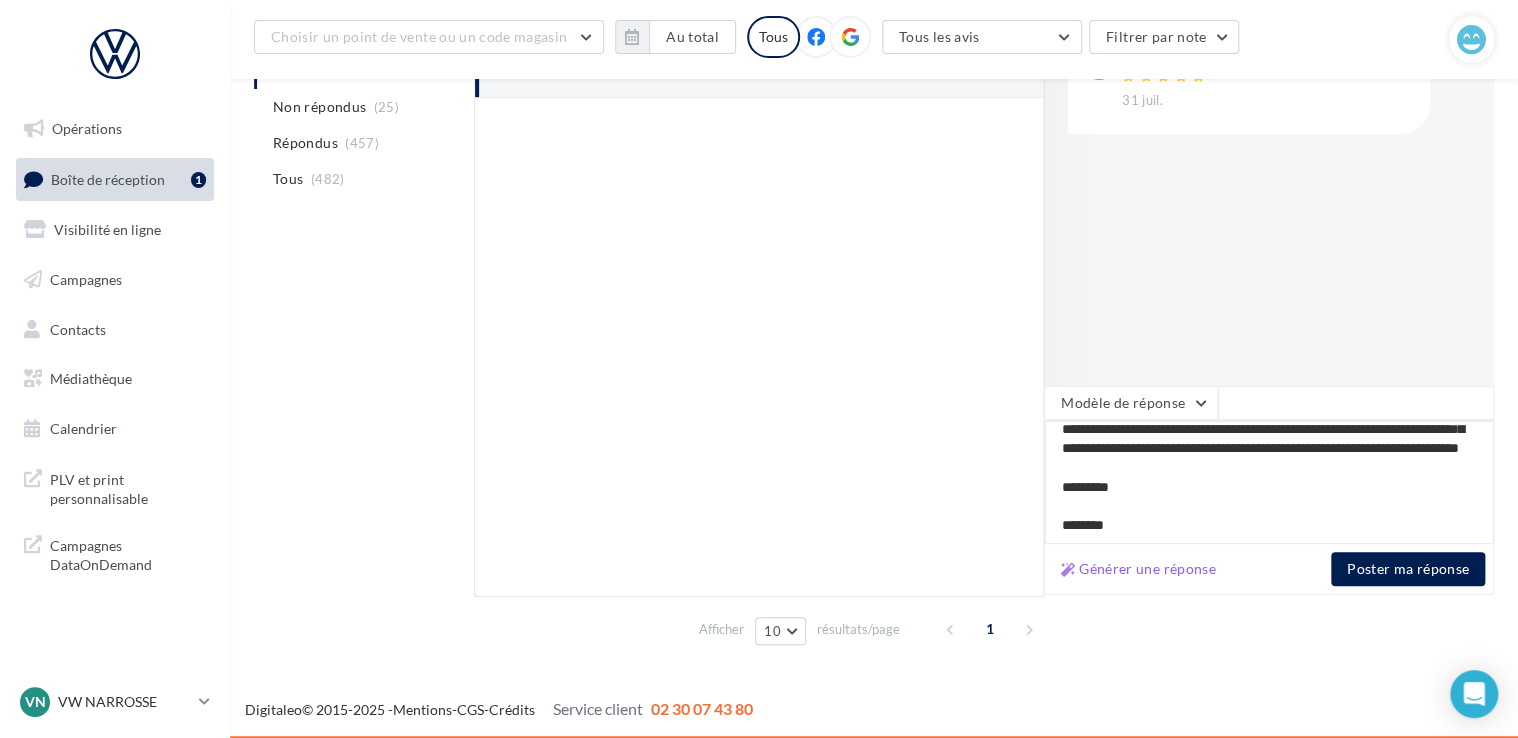 type on "**********" 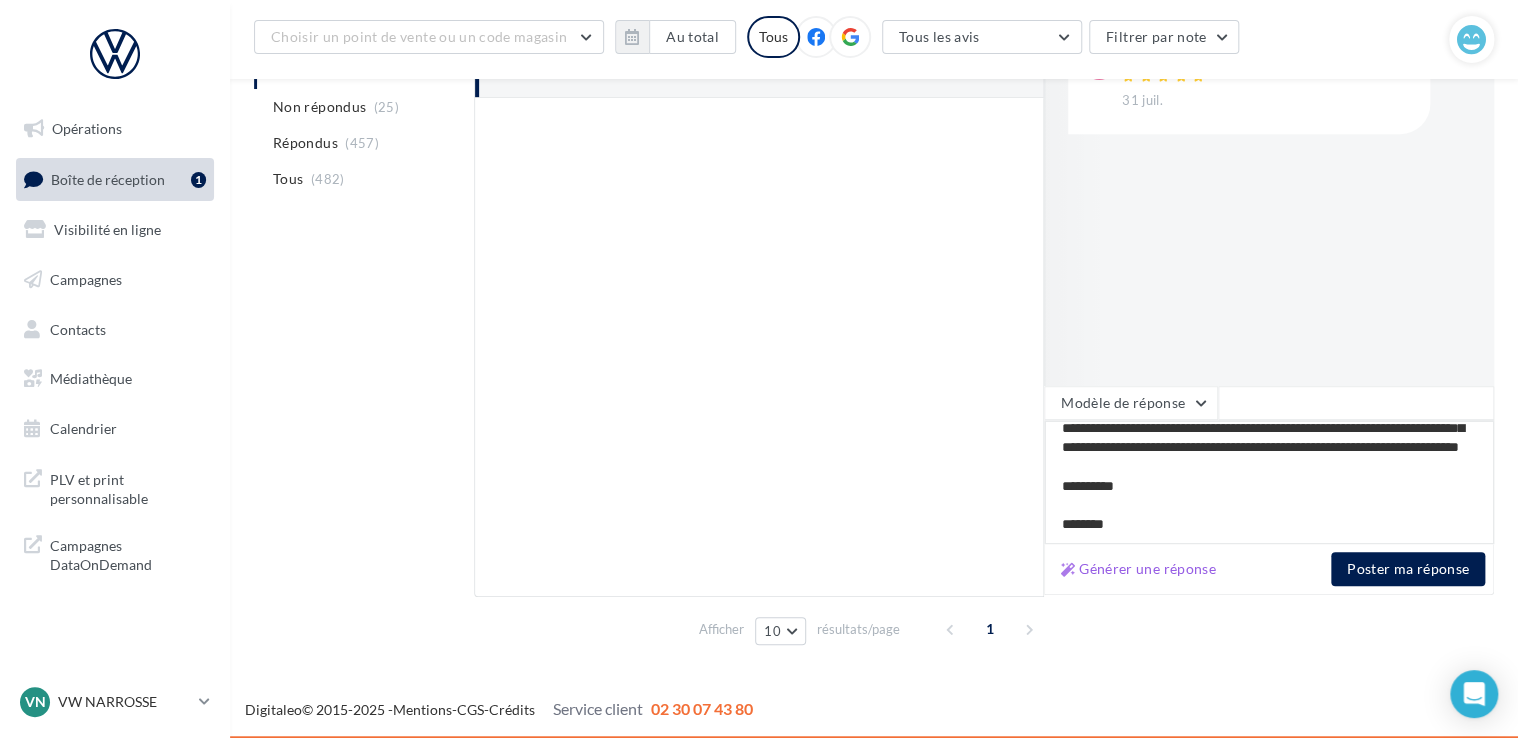 scroll, scrollTop: 88, scrollLeft: 0, axis: vertical 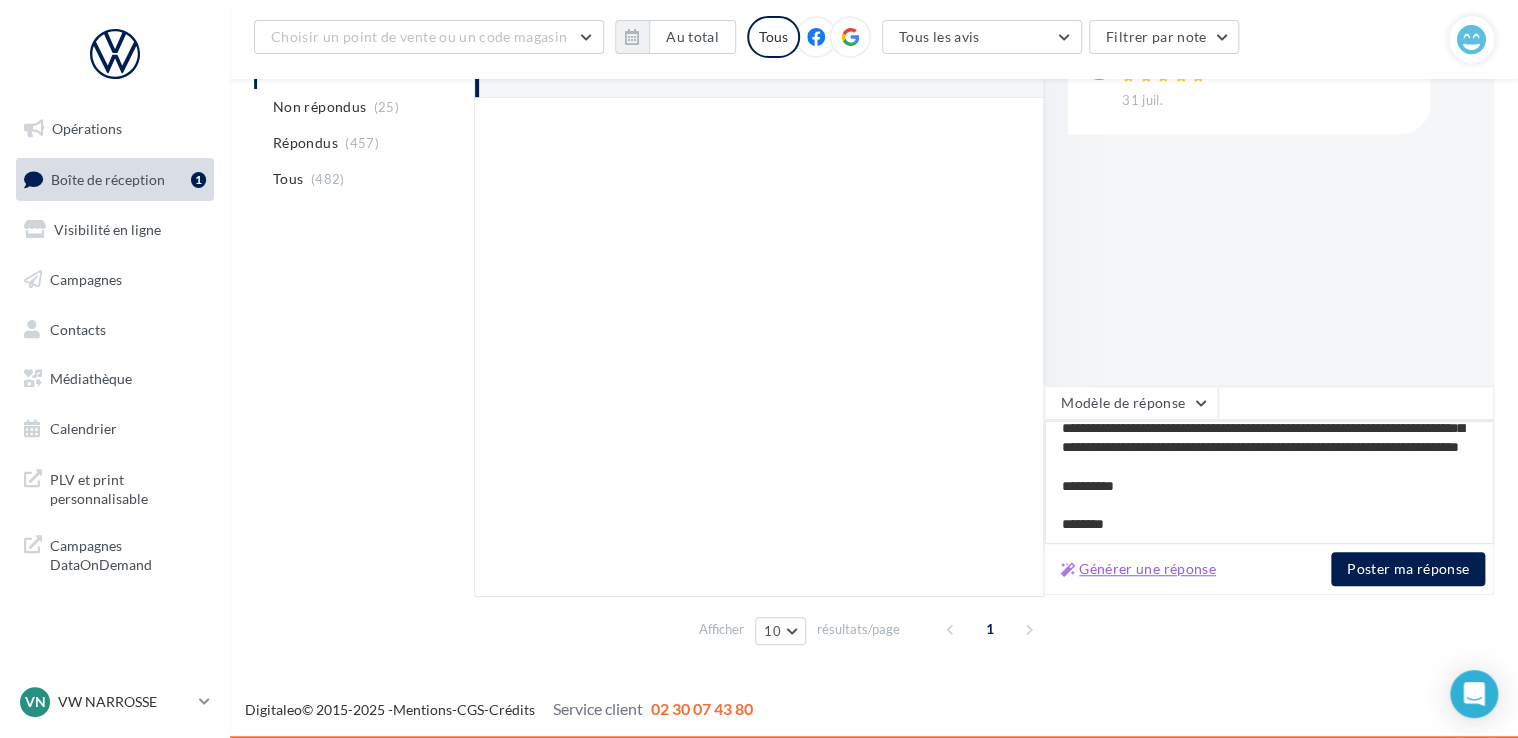 type on "**********" 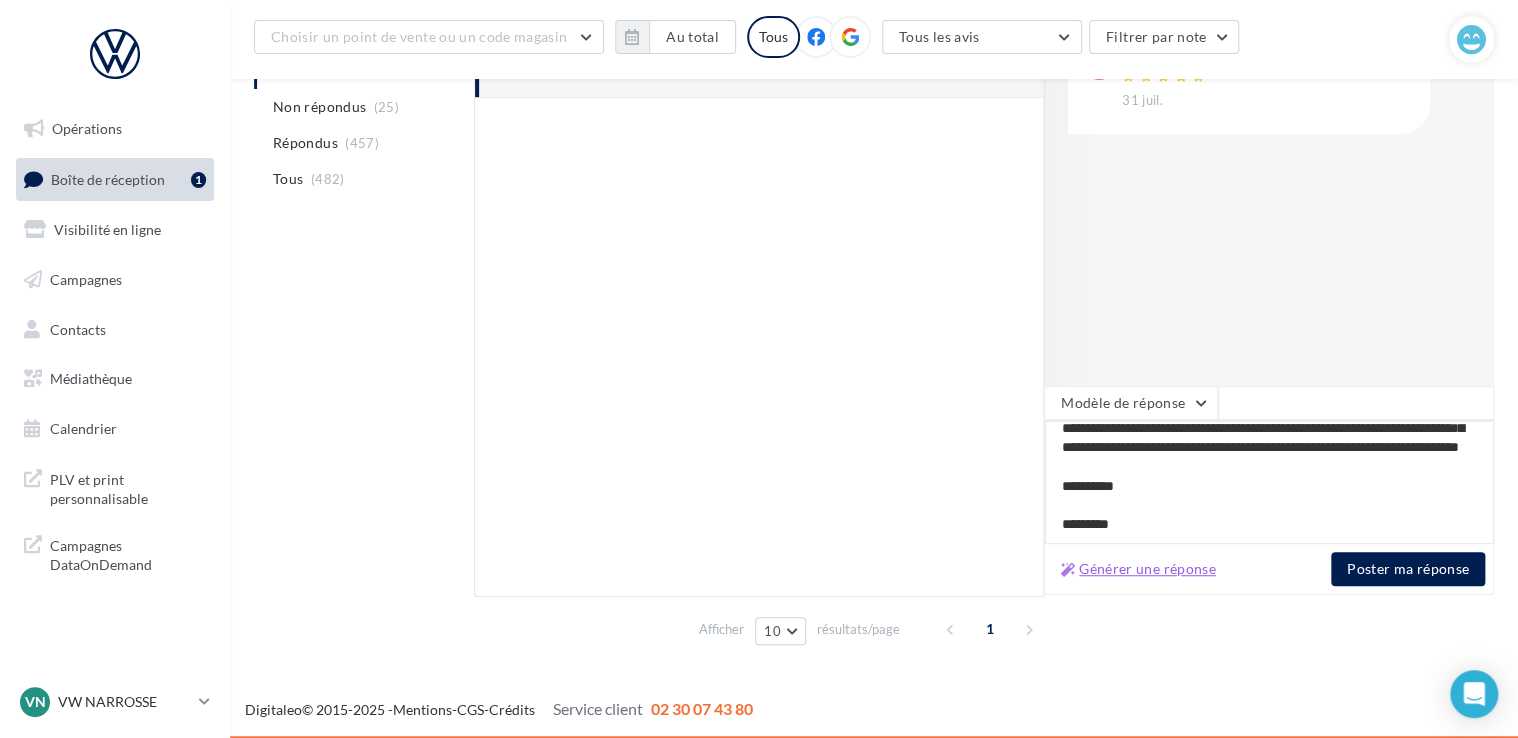 type on "**********" 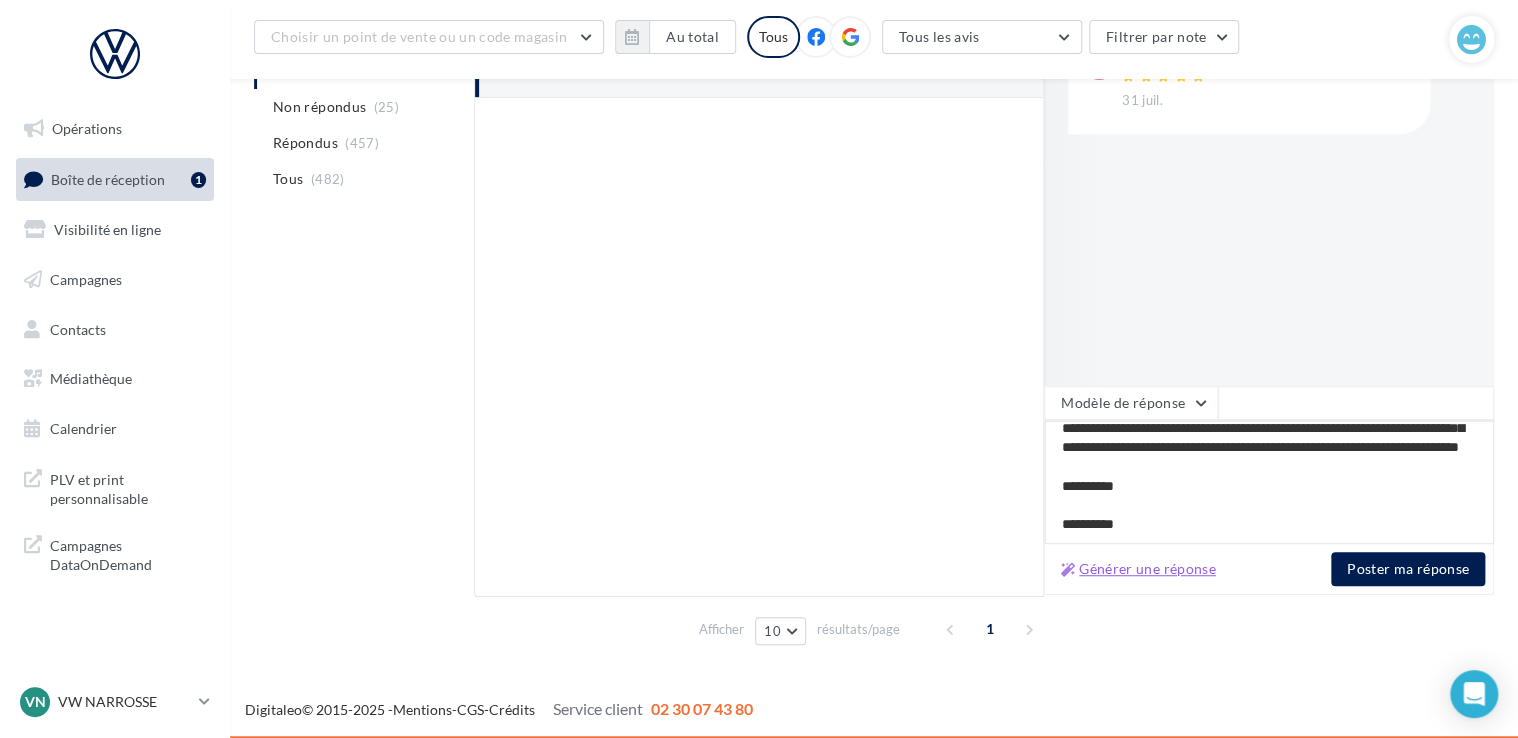 type on "**********" 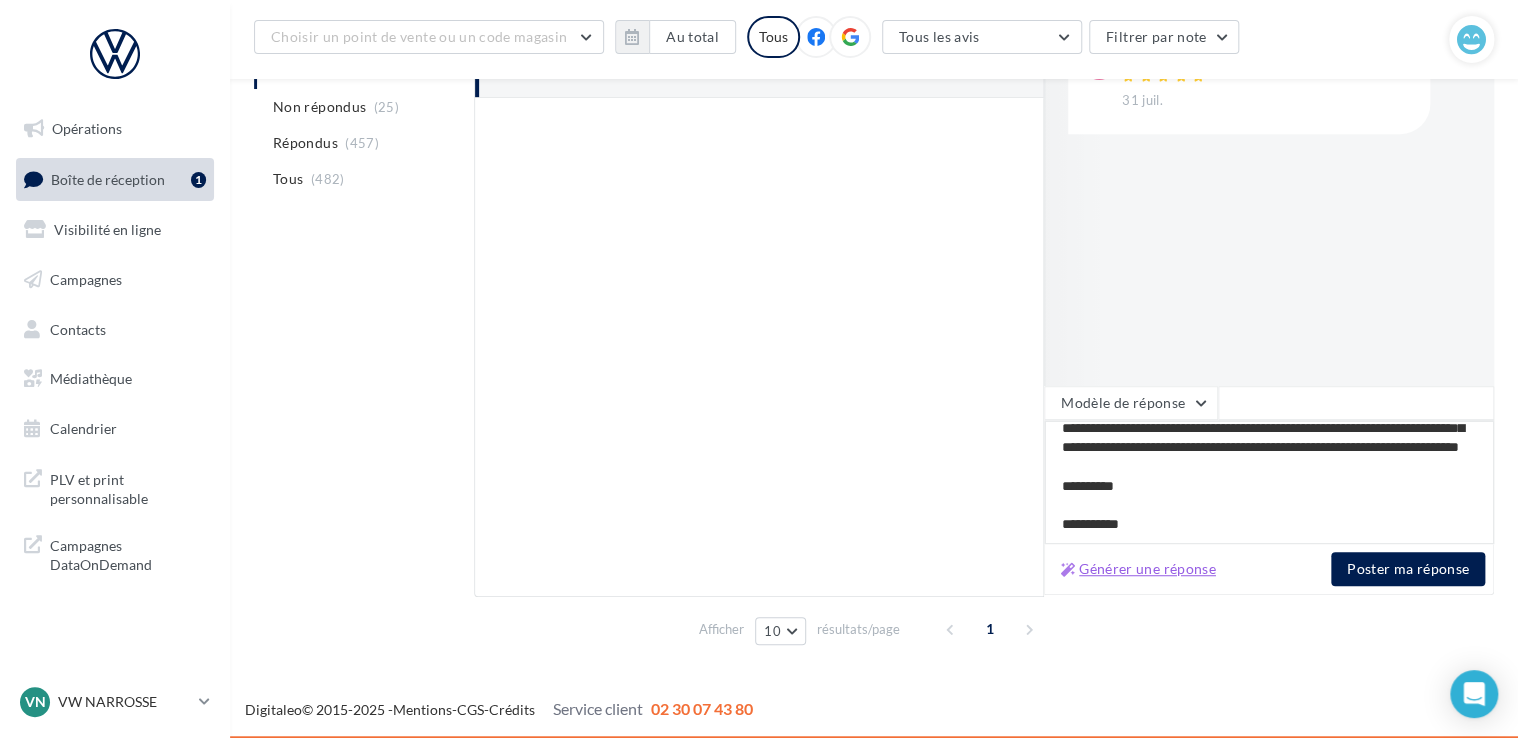 type on "**********" 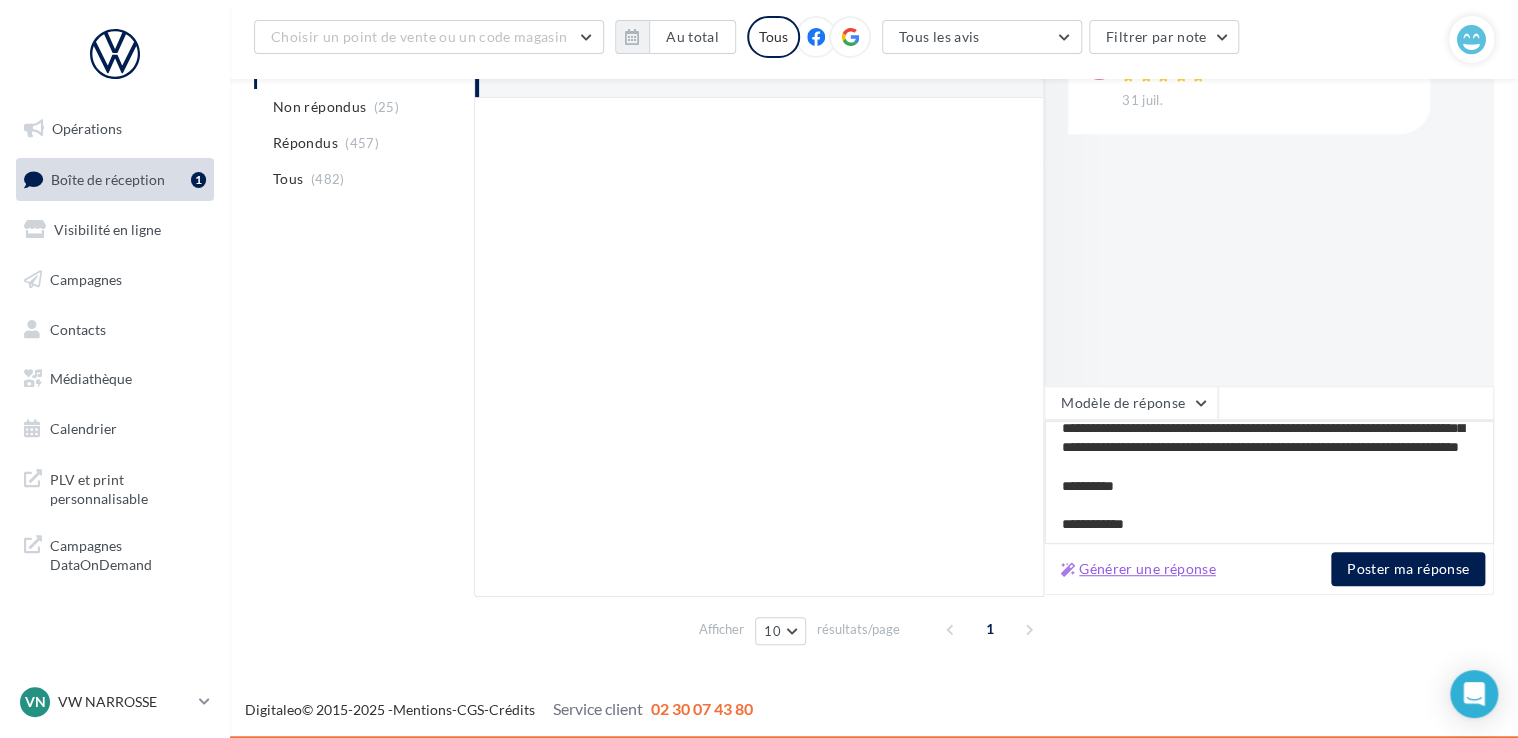 type on "**********" 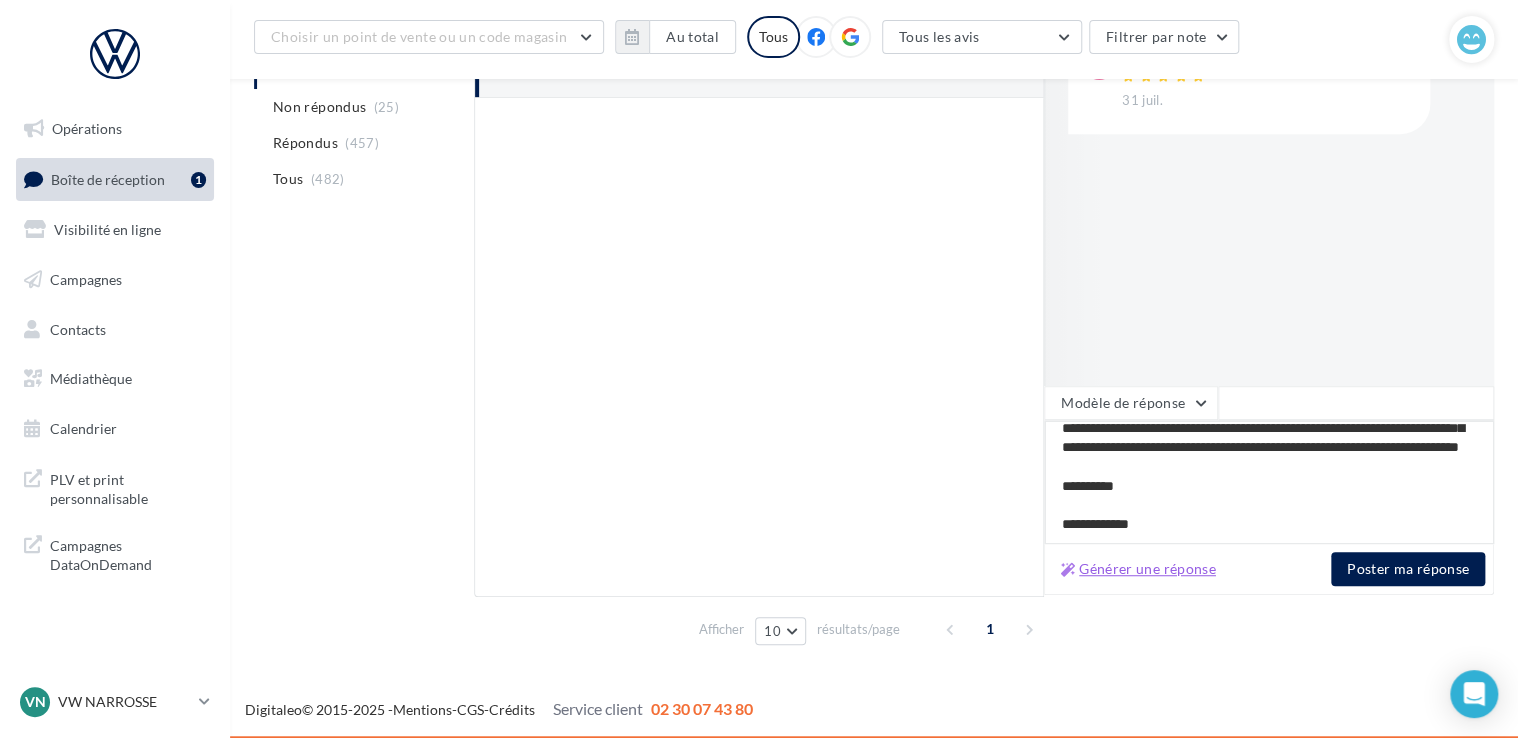 type on "**********" 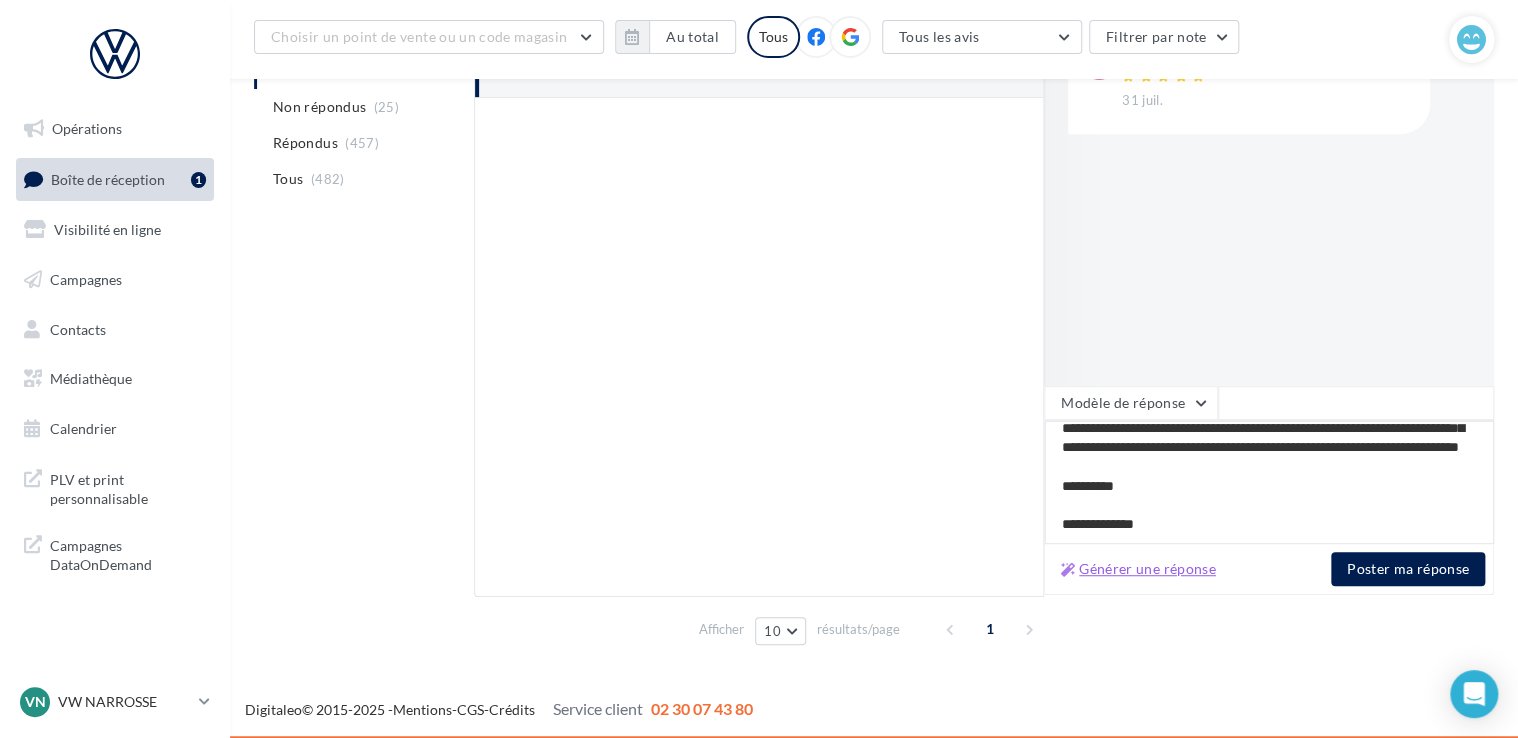 type on "**********" 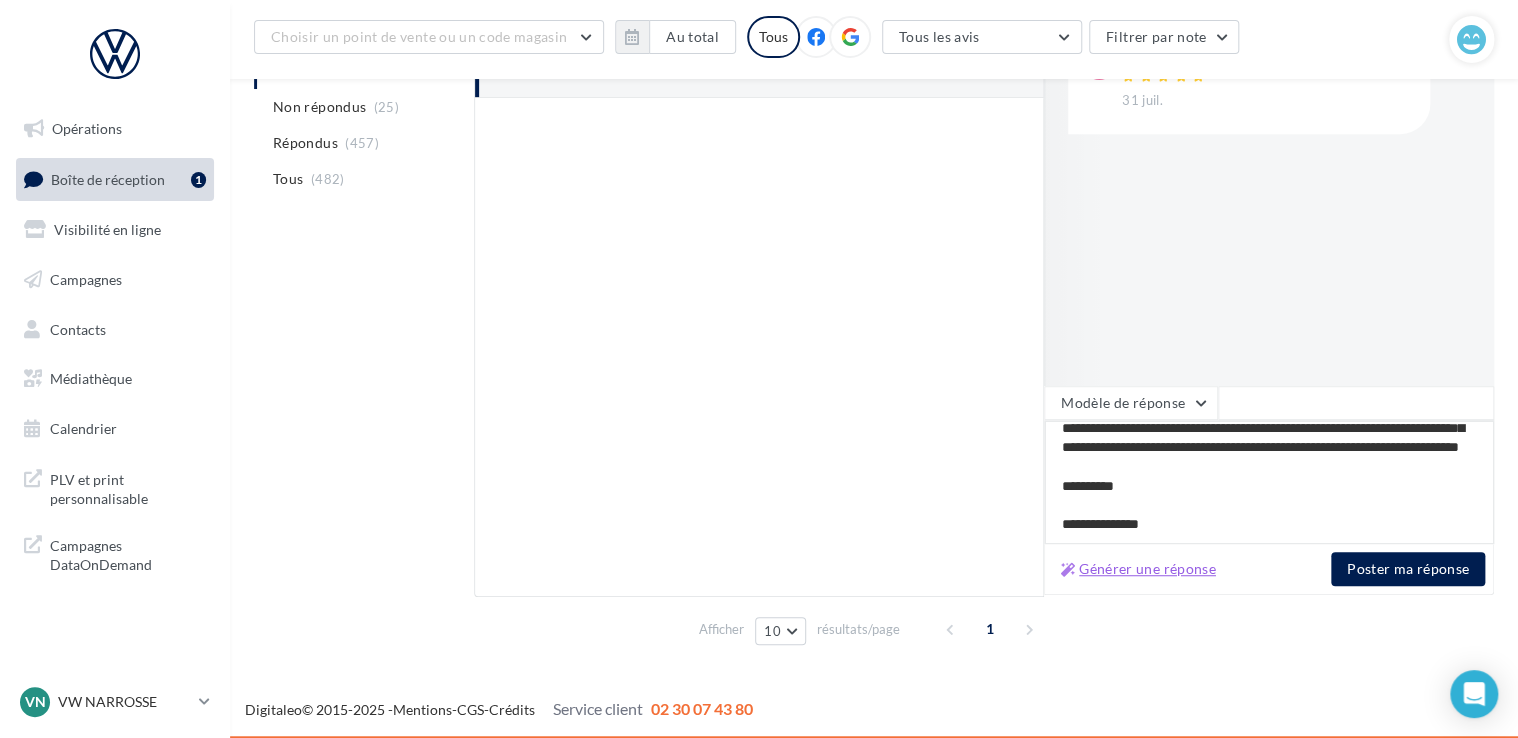 type on "**********" 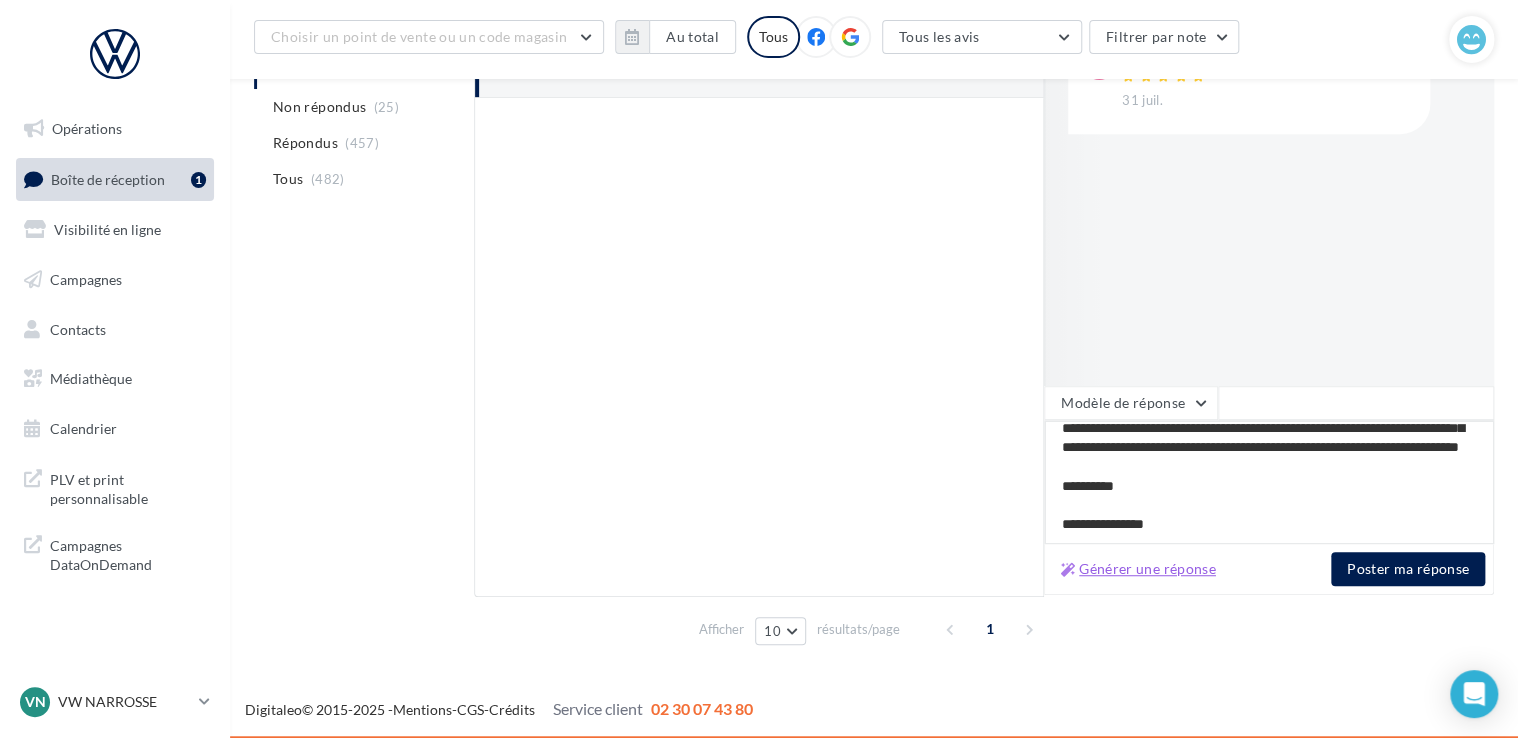 type on "**********" 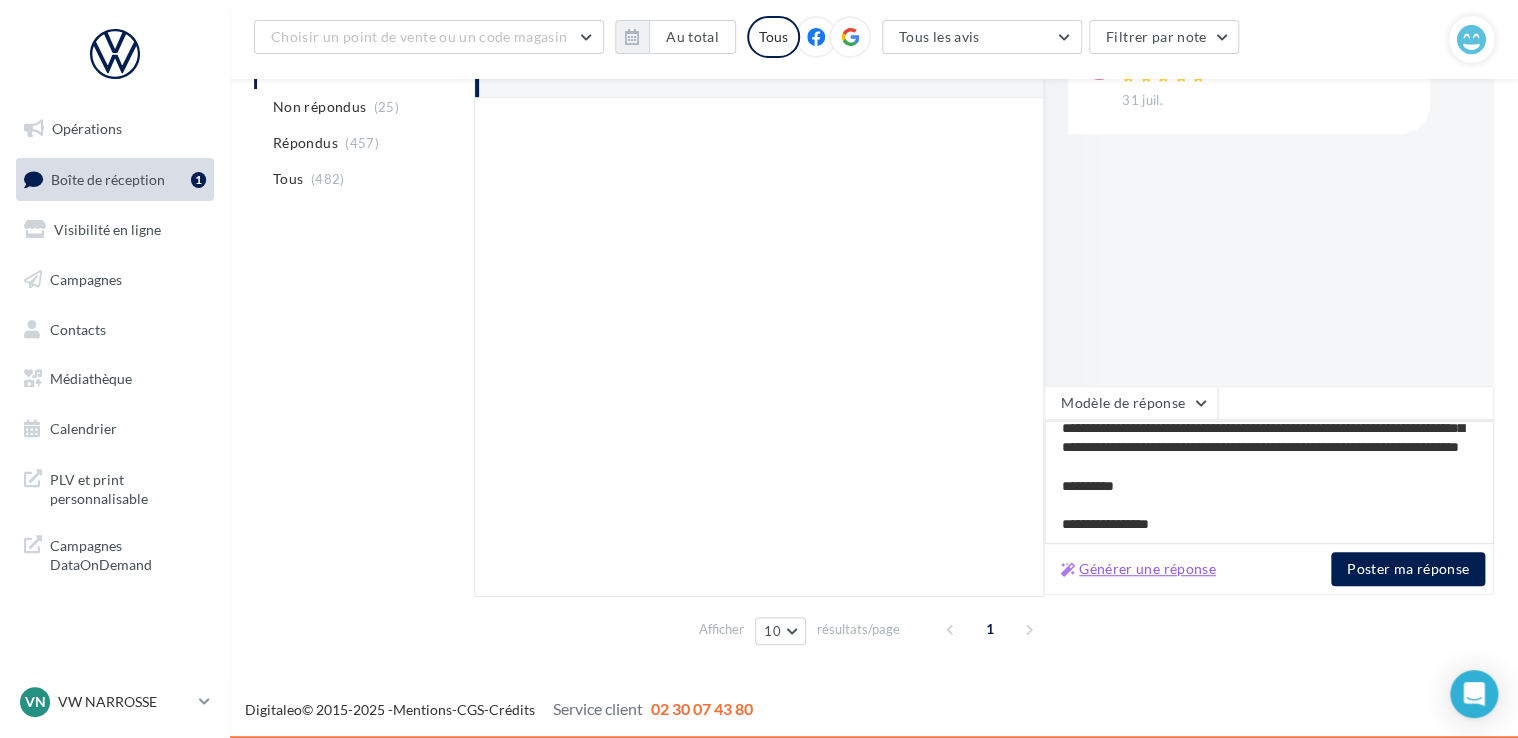 type on "**********" 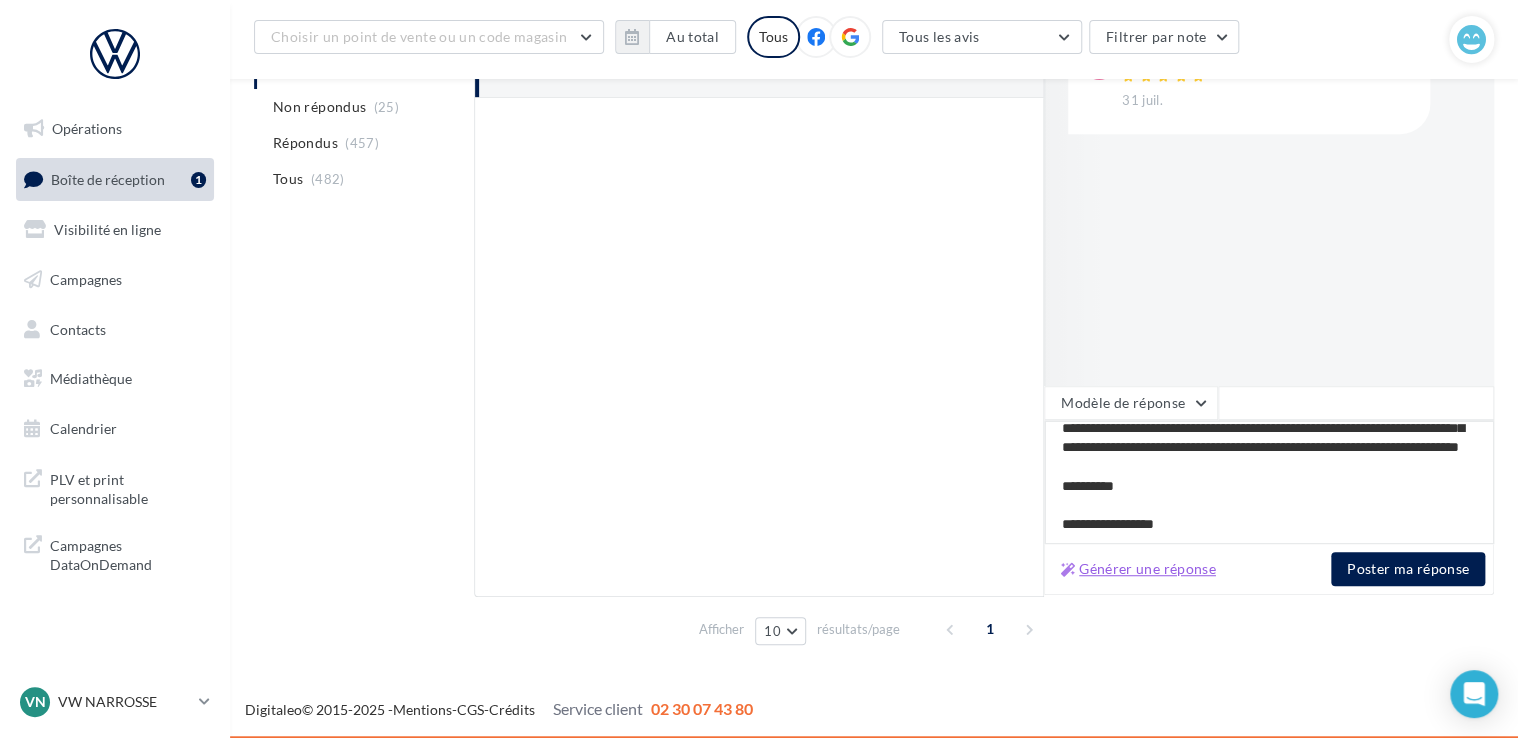 type on "**********" 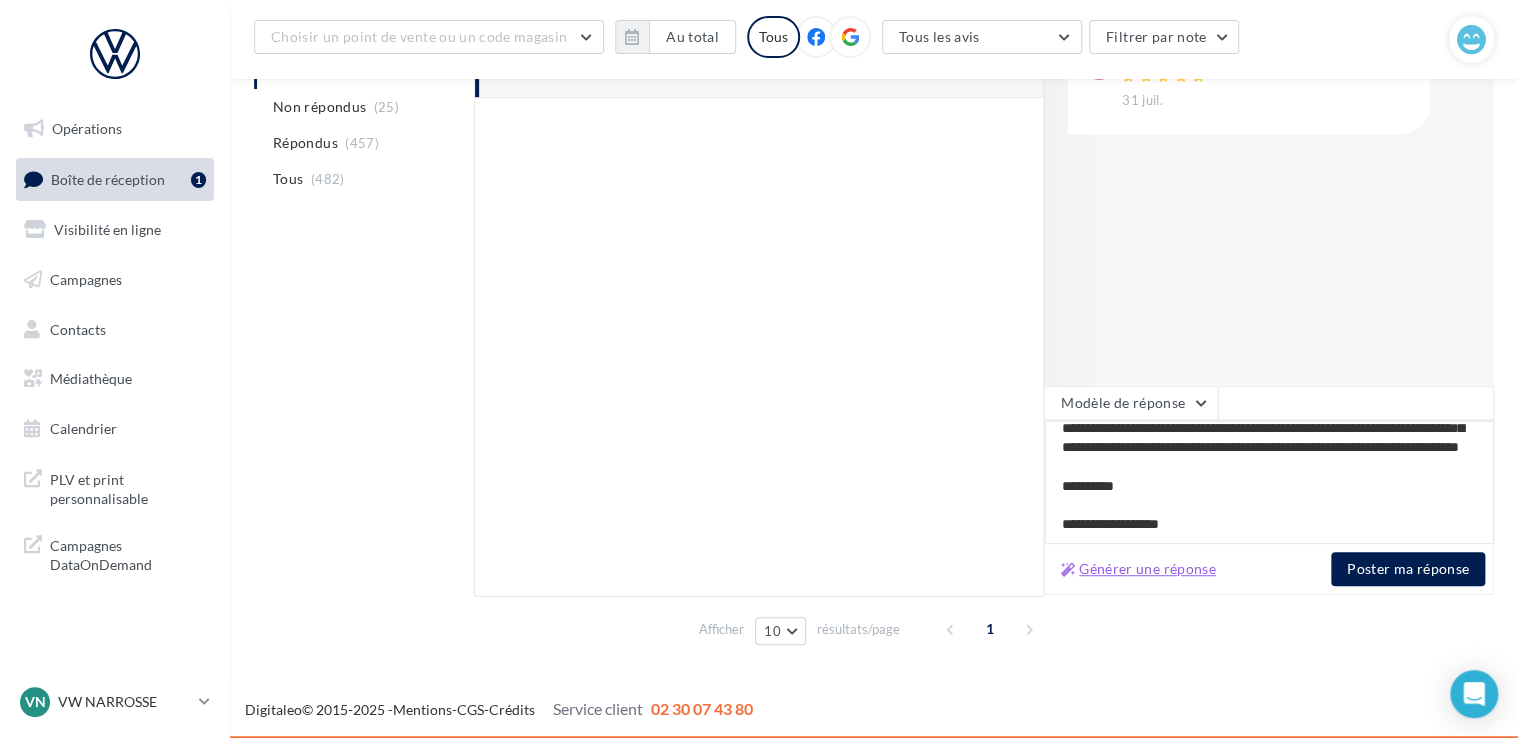 type on "**********" 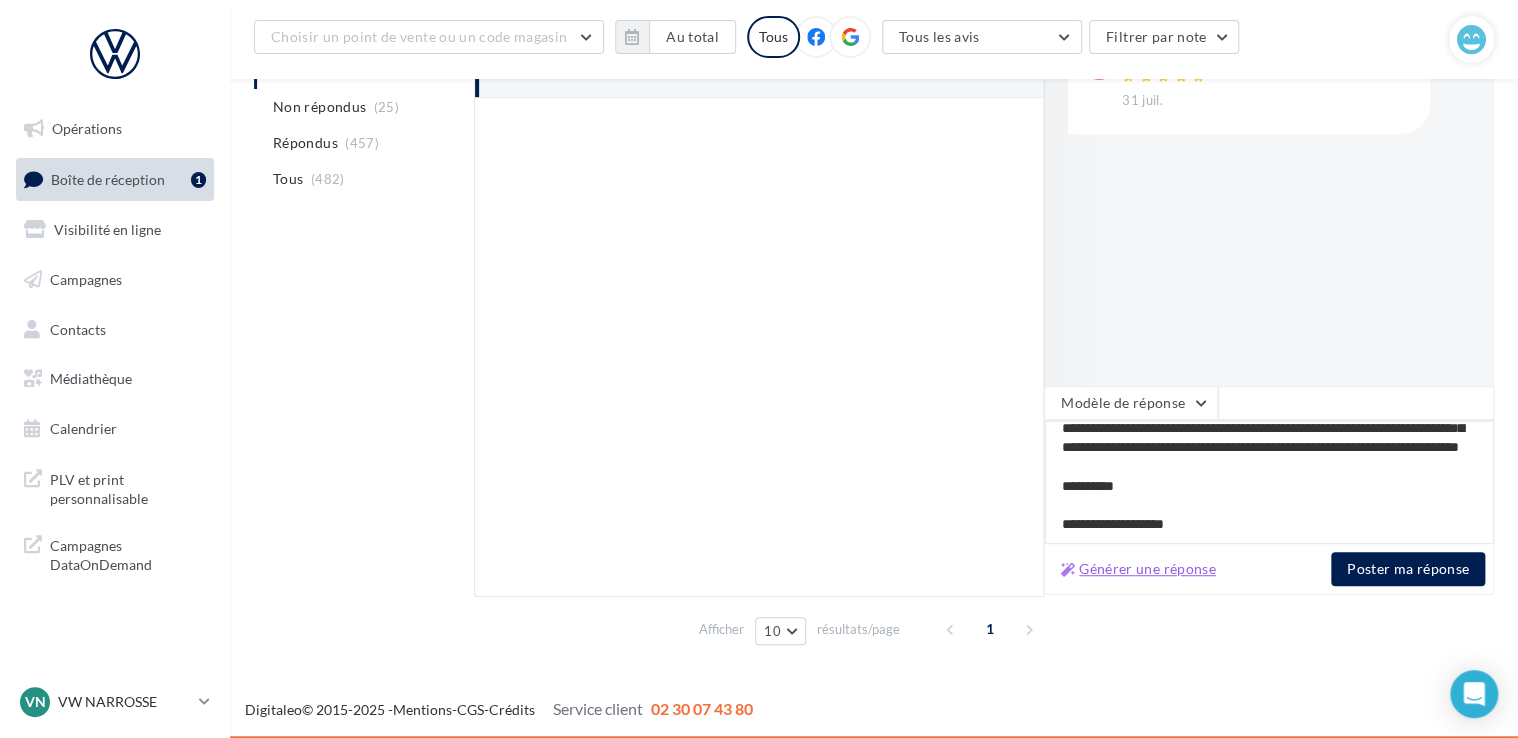 type on "**********" 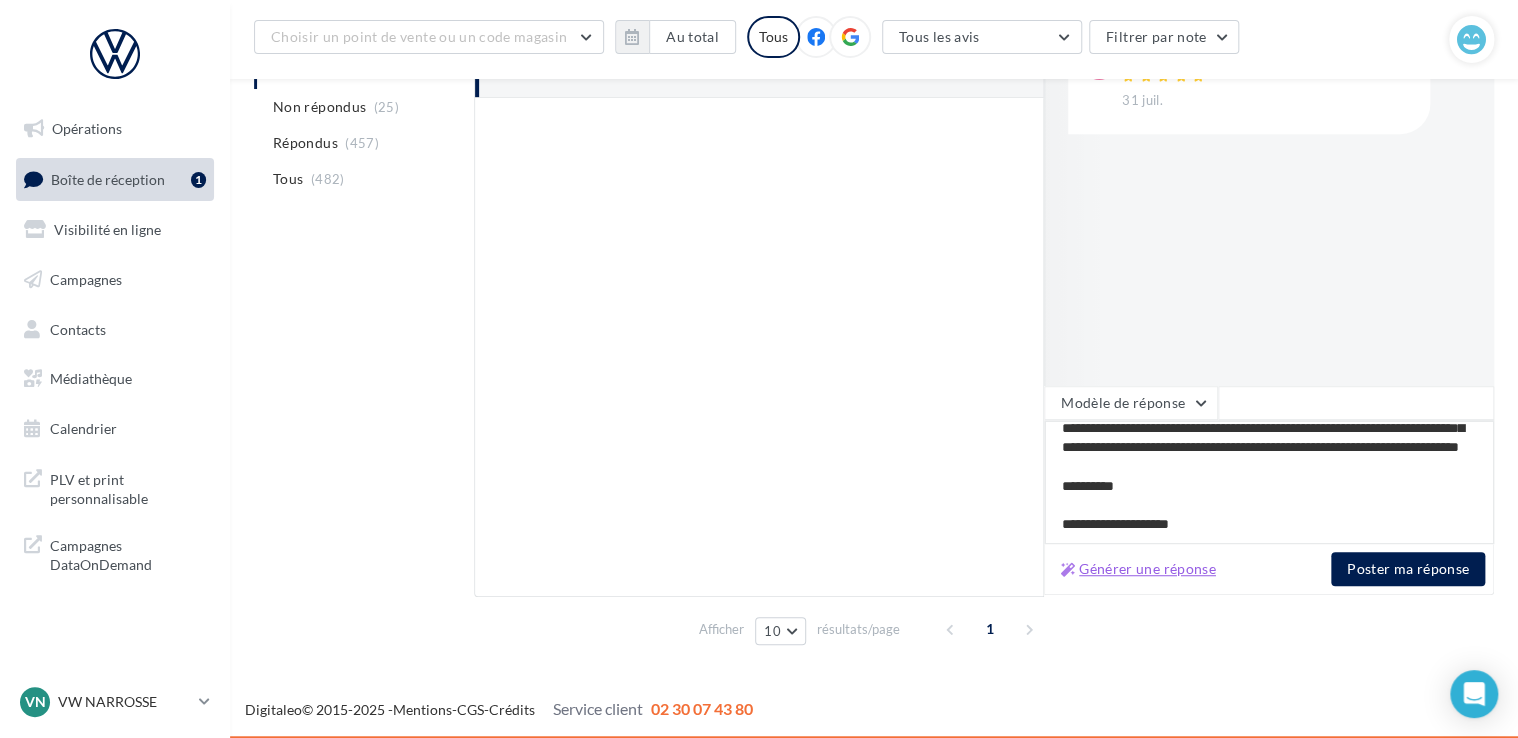 type on "**********" 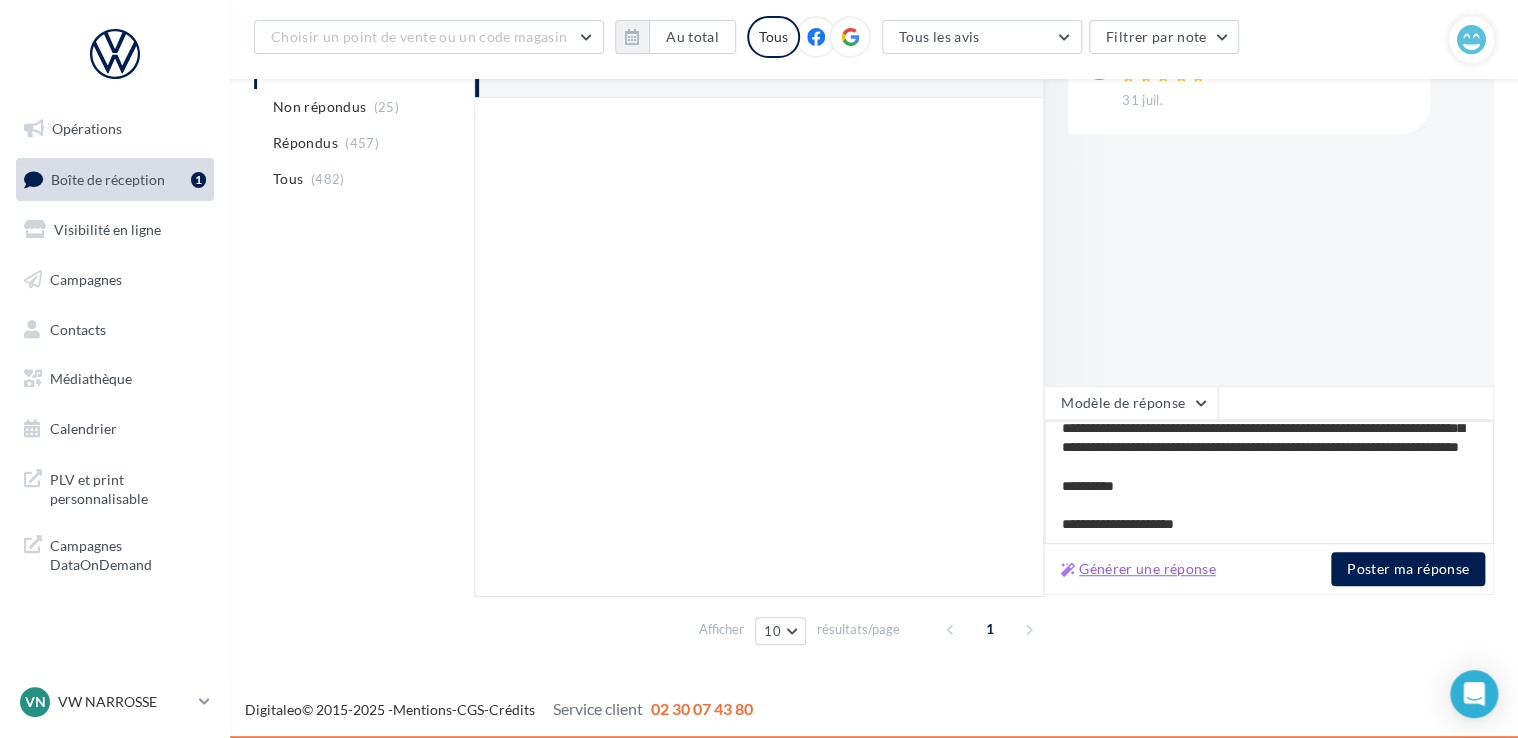 type on "**********" 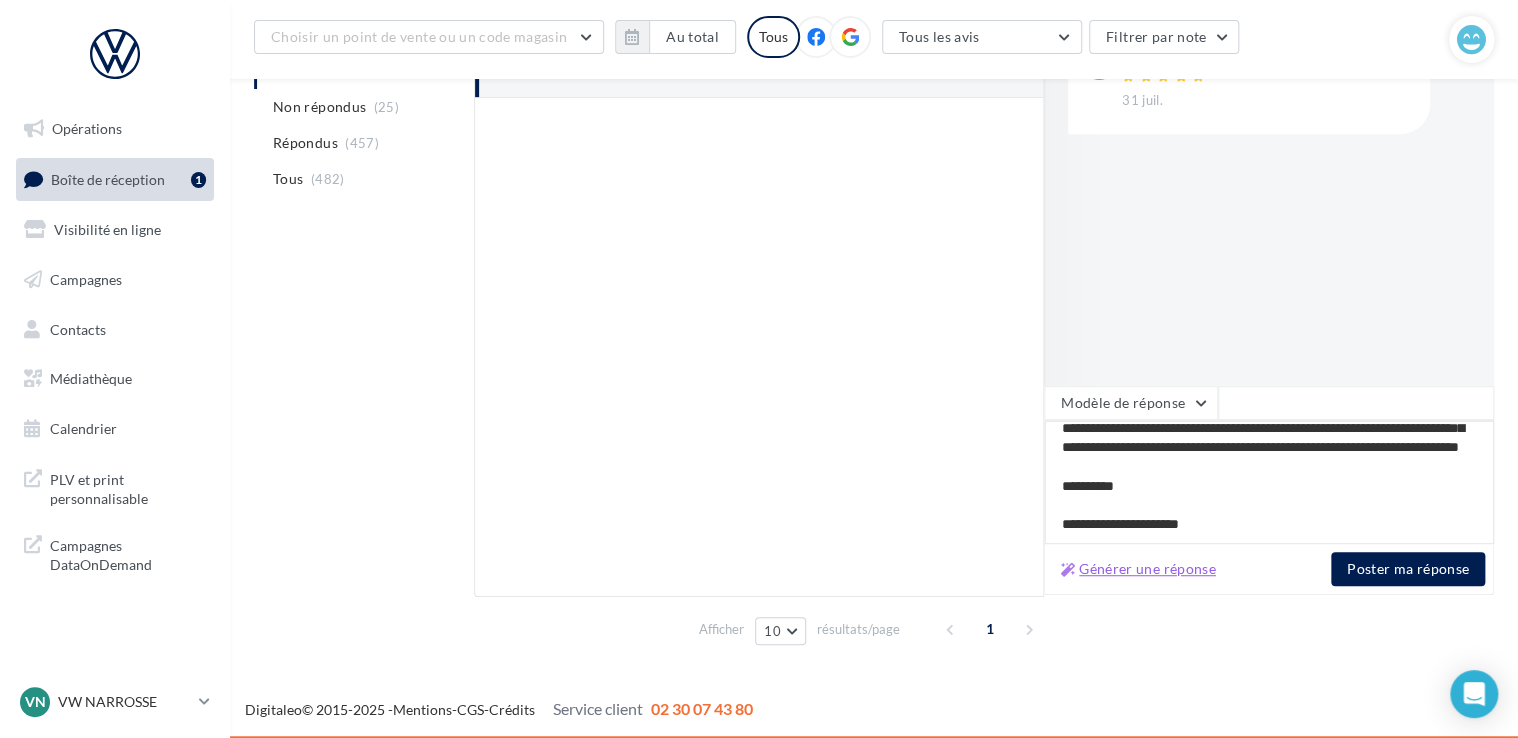 type on "**********" 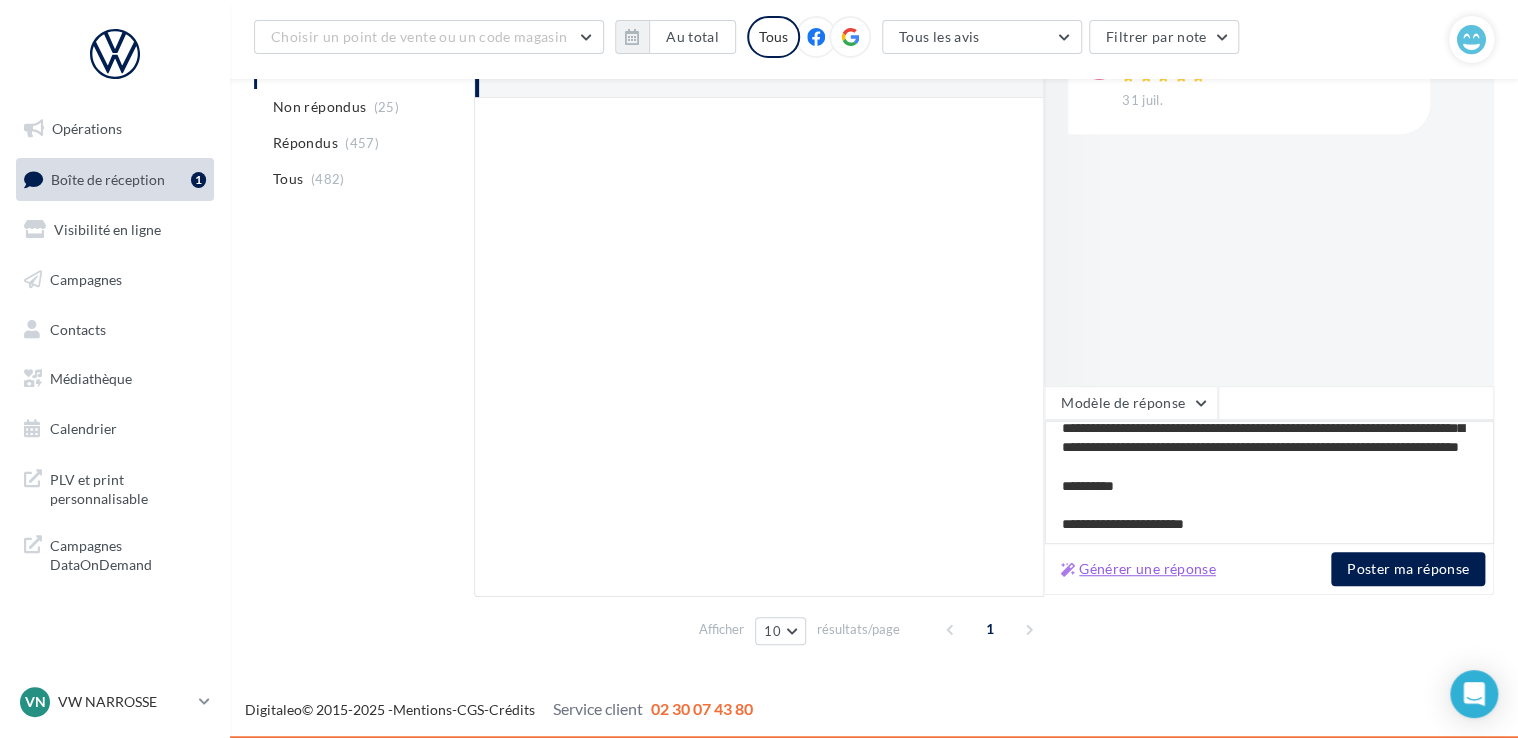 type on "**********" 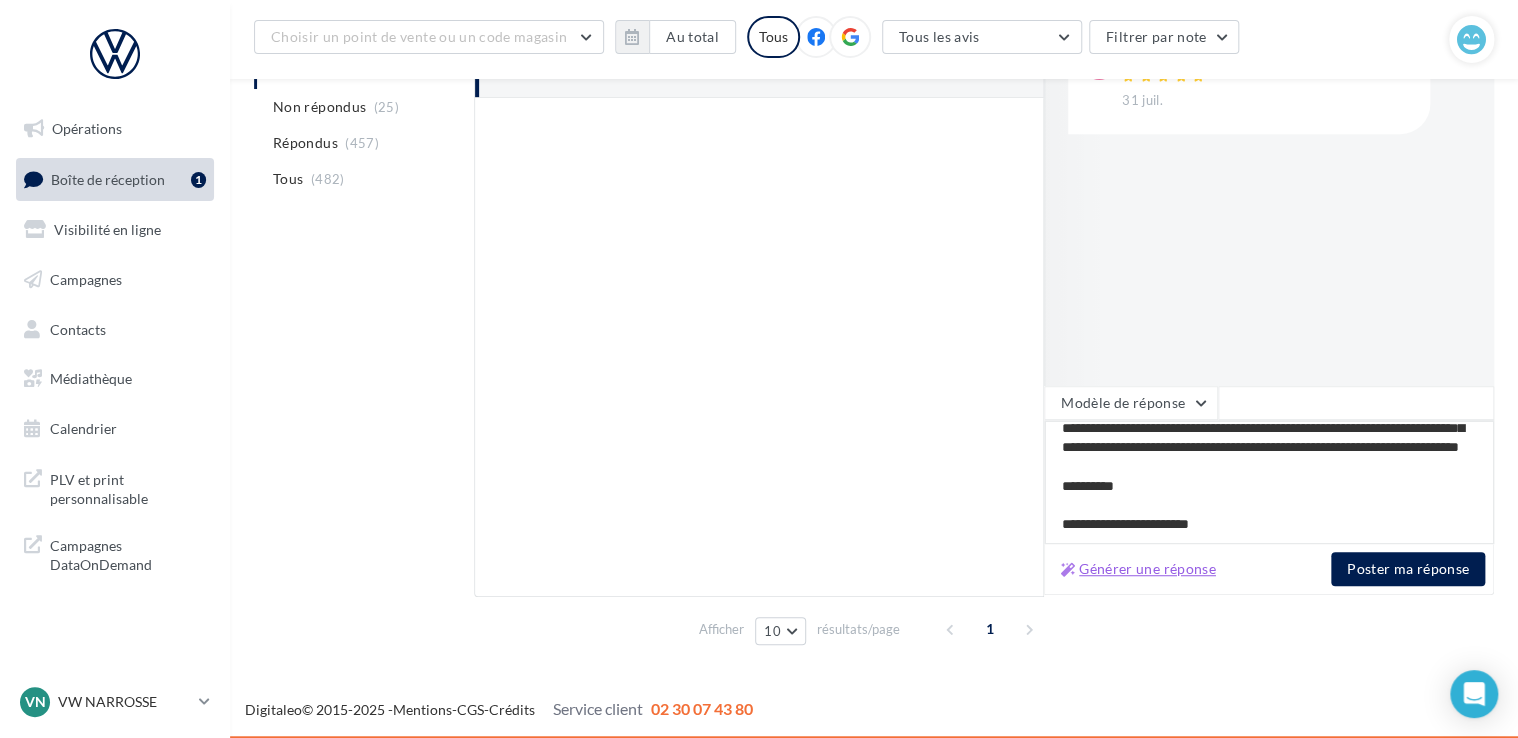 type on "**********" 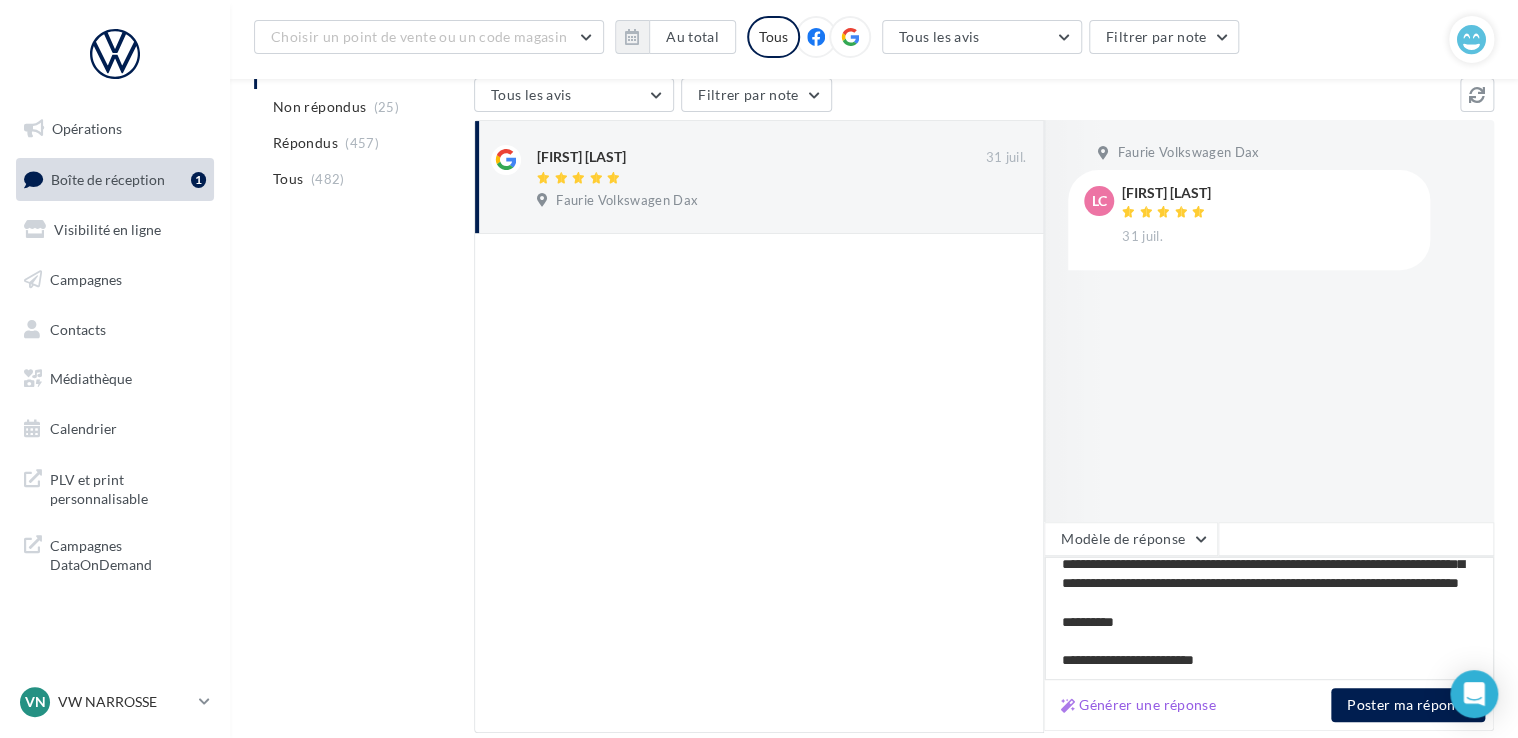 scroll, scrollTop: 348, scrollLeft: 0, axis: vertical 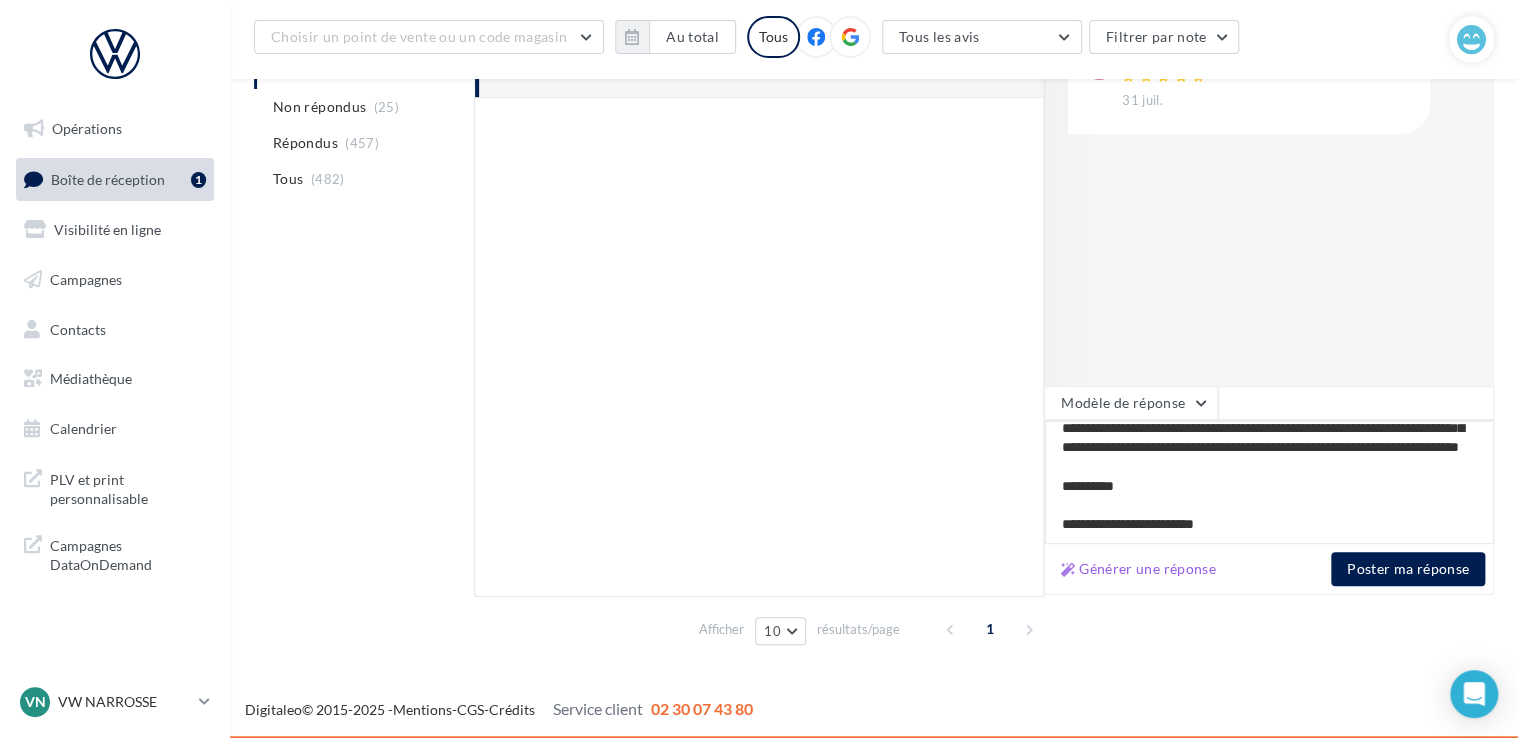 type on "**********" 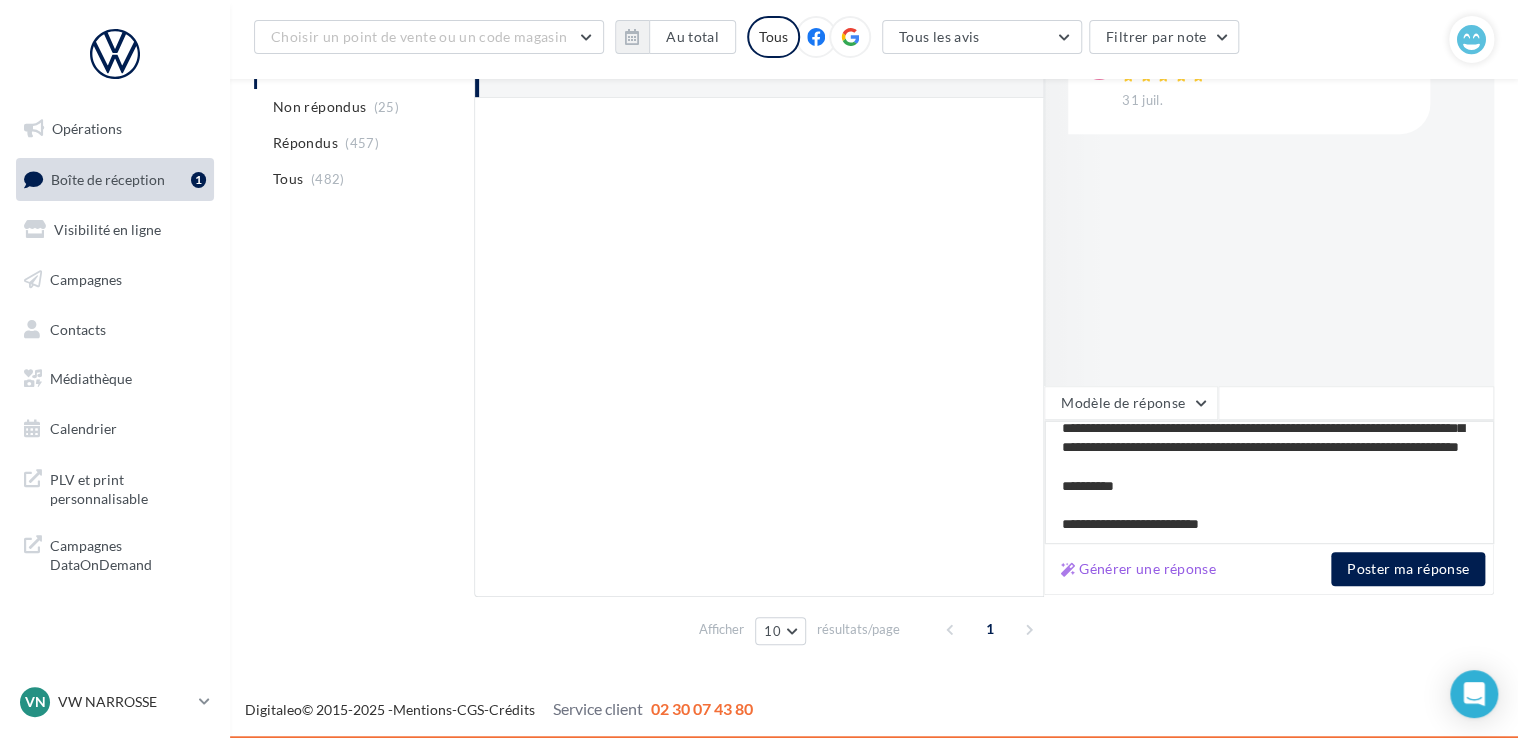 type on "**********" 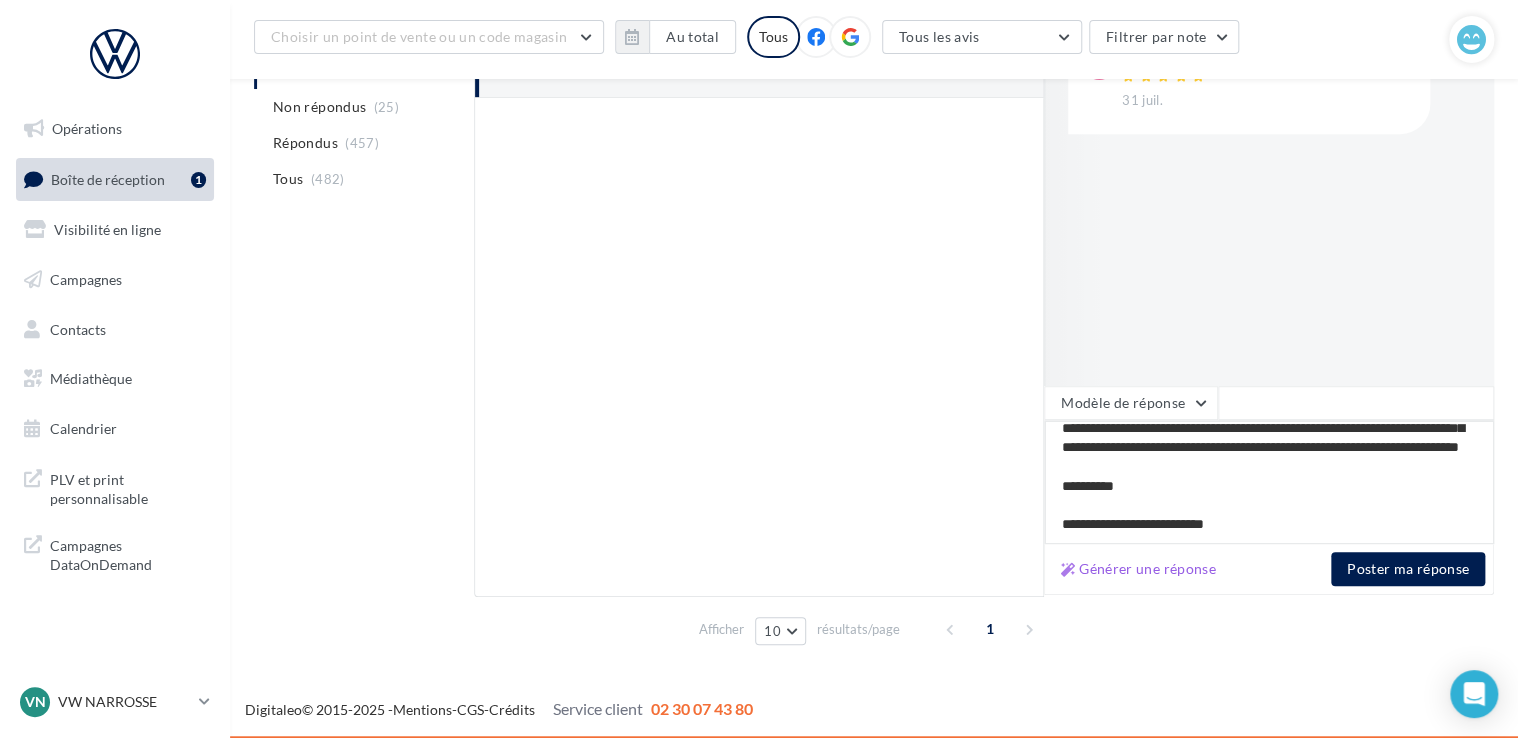 type on "**********" 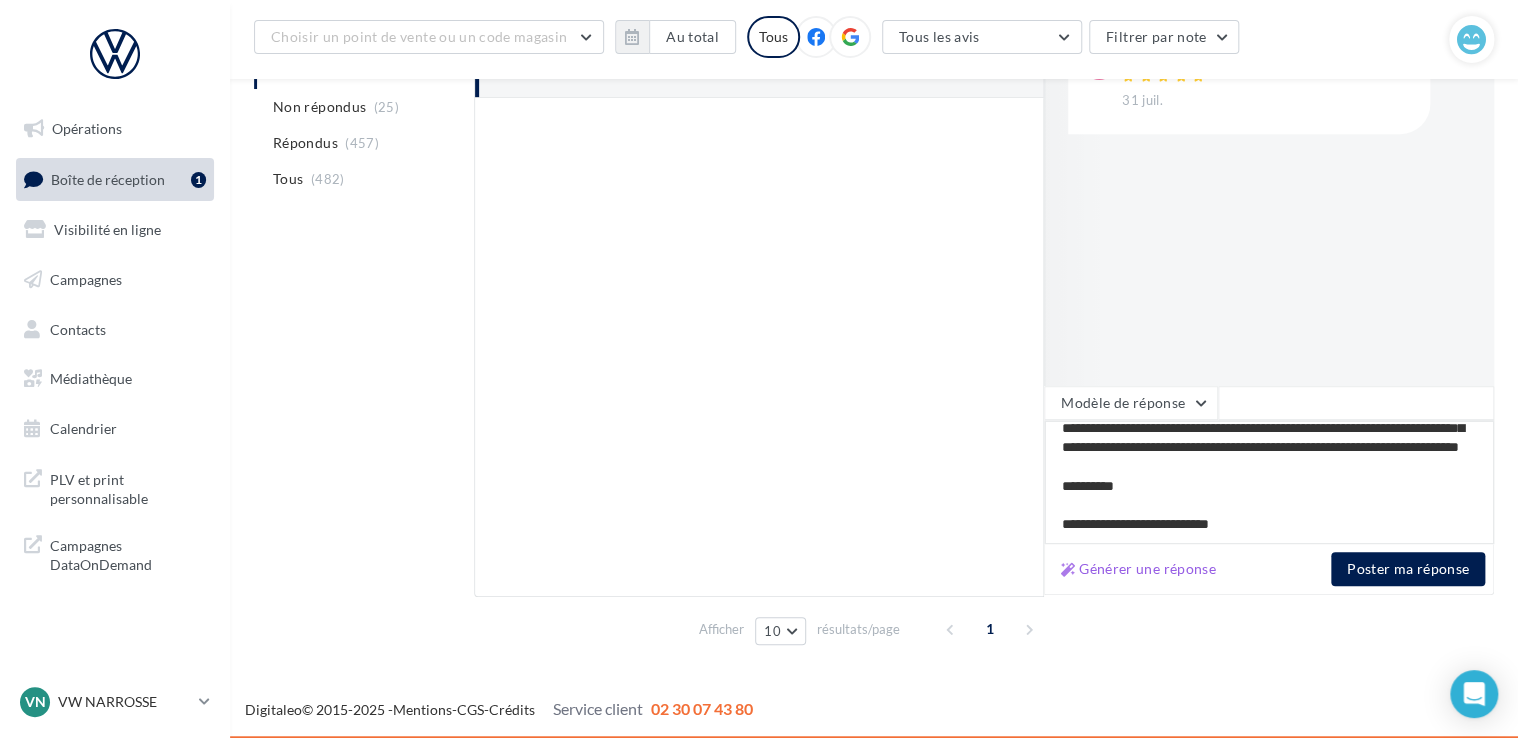 type on "**********" 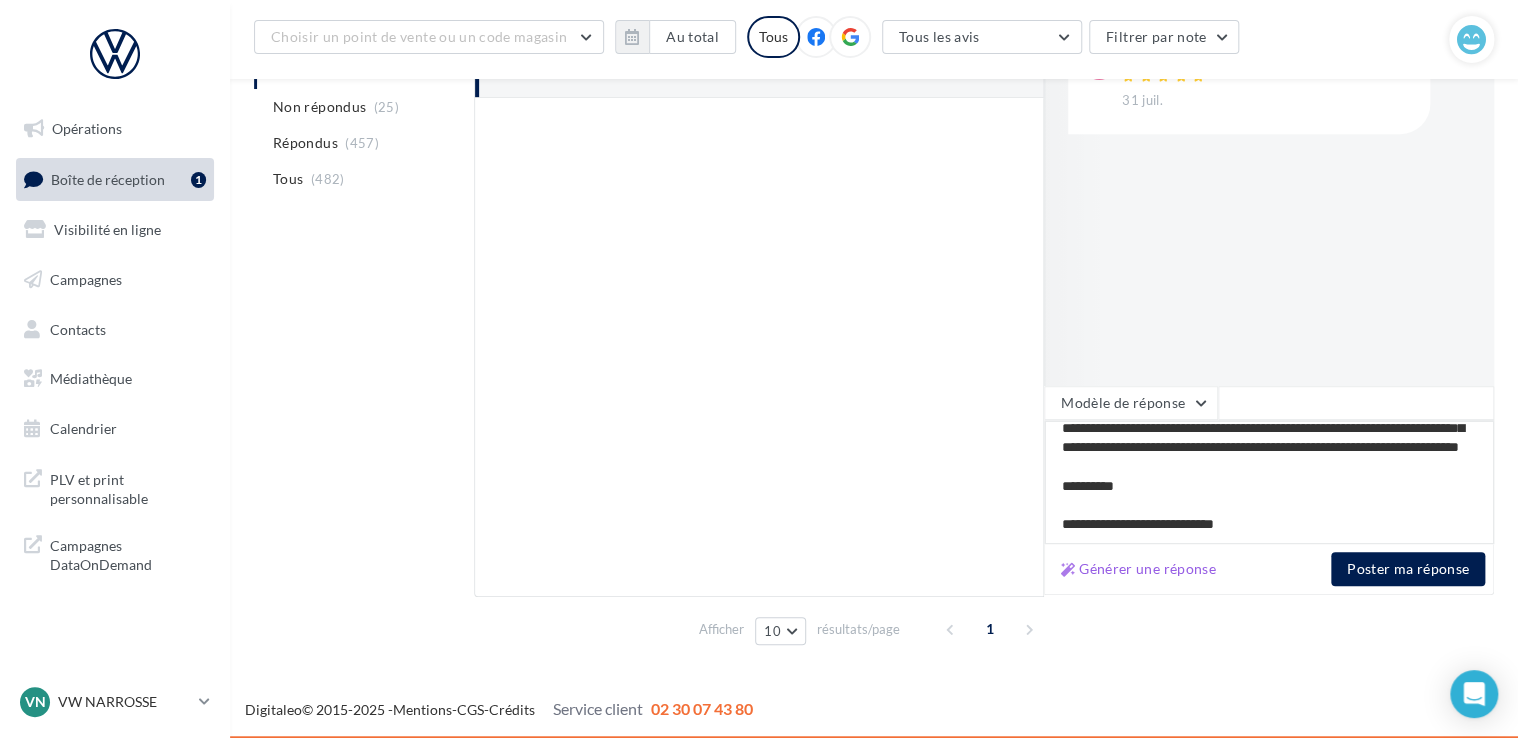type on "**********" 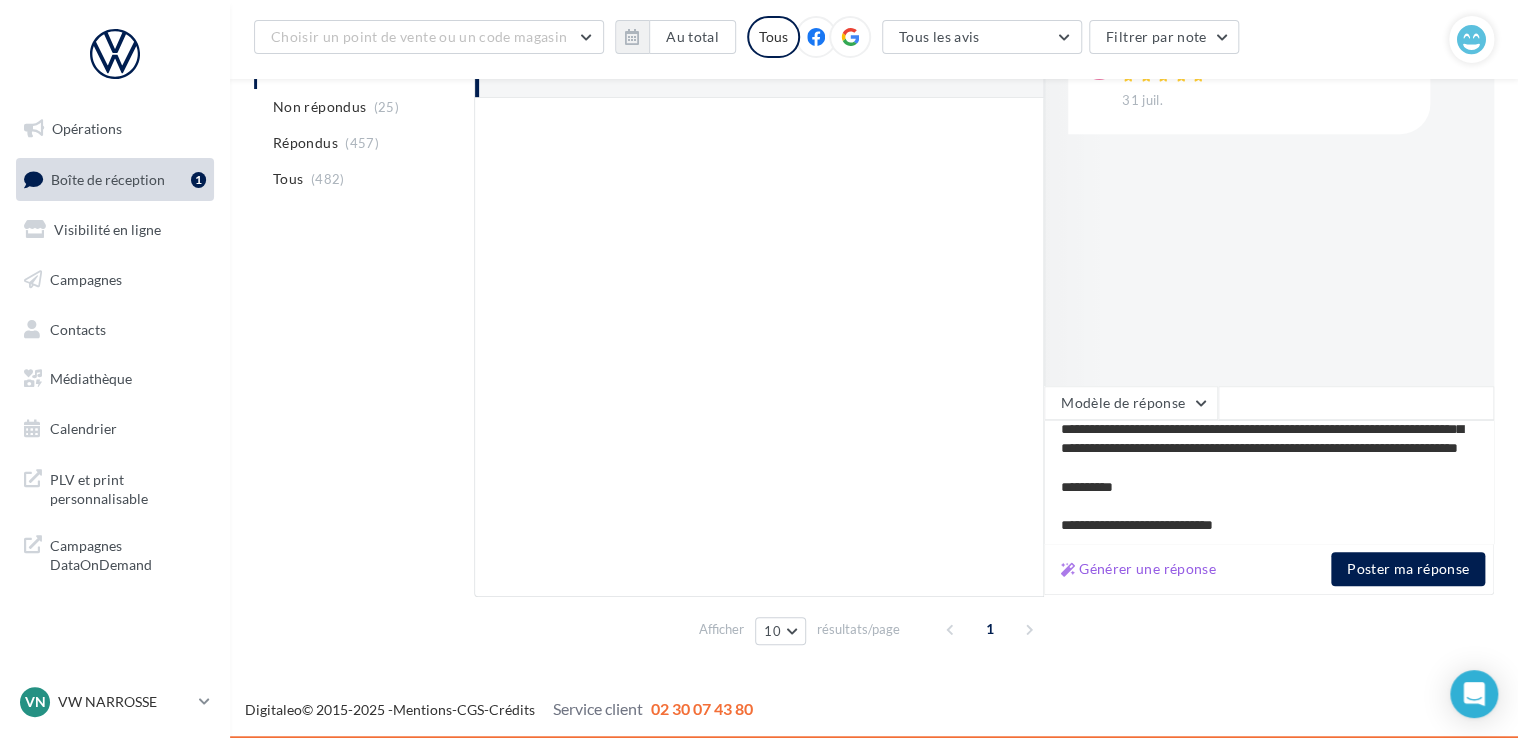 scroll, scrollTop: 86, scrollLeft: 0, axis: vertical 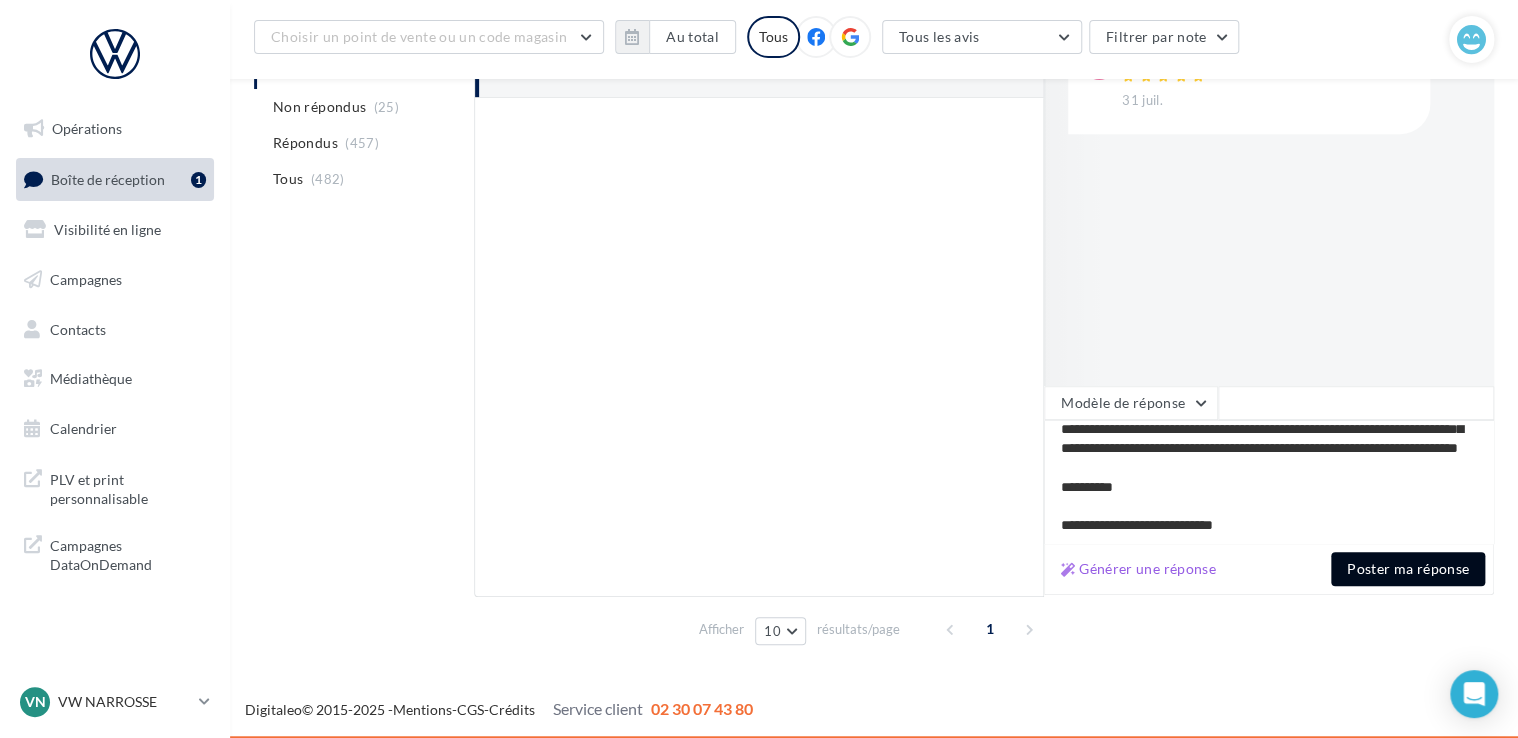 click on "Poster ma réponse" at bounding box center [1408, 569] 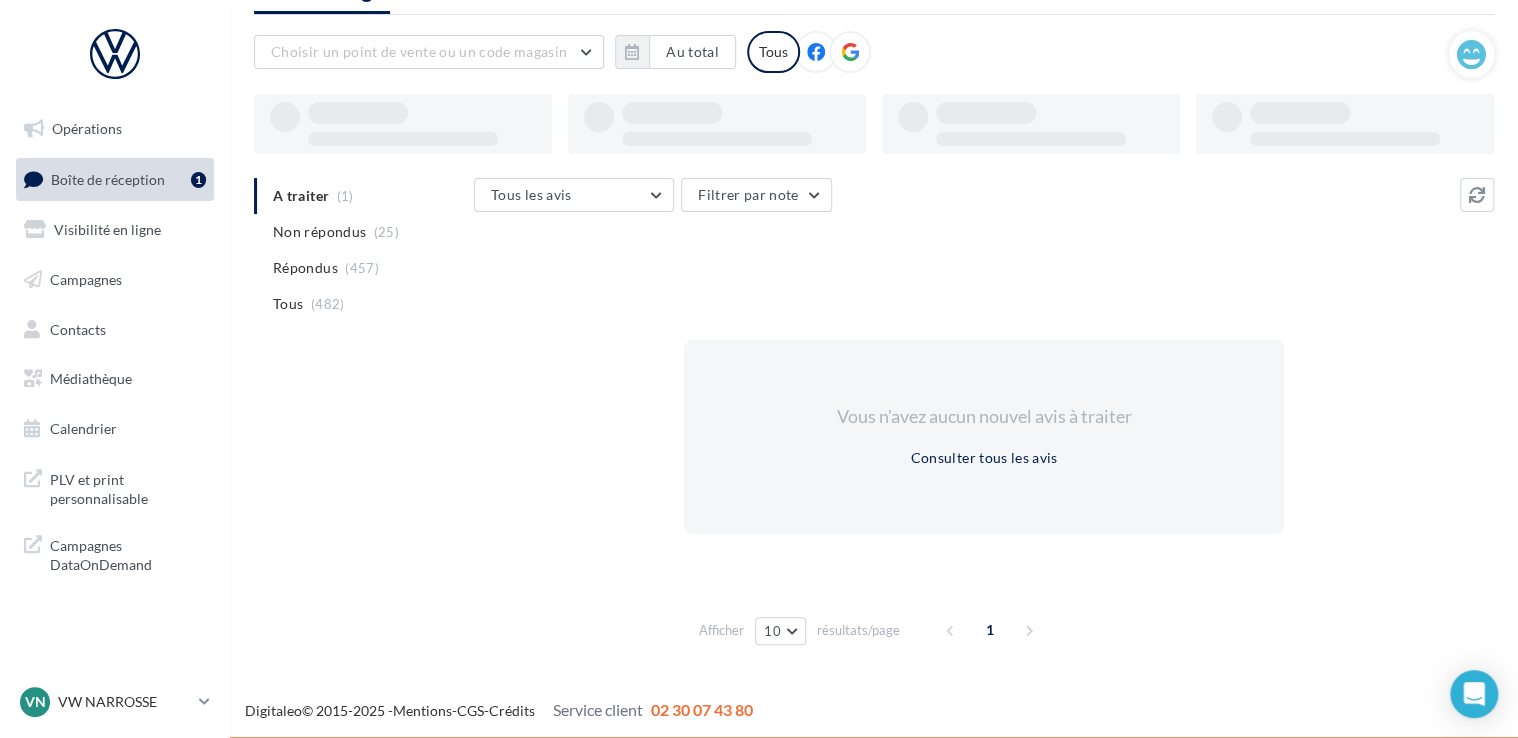 scroll, scrollTop: 96, scrollLeft: 0, axis: vertical 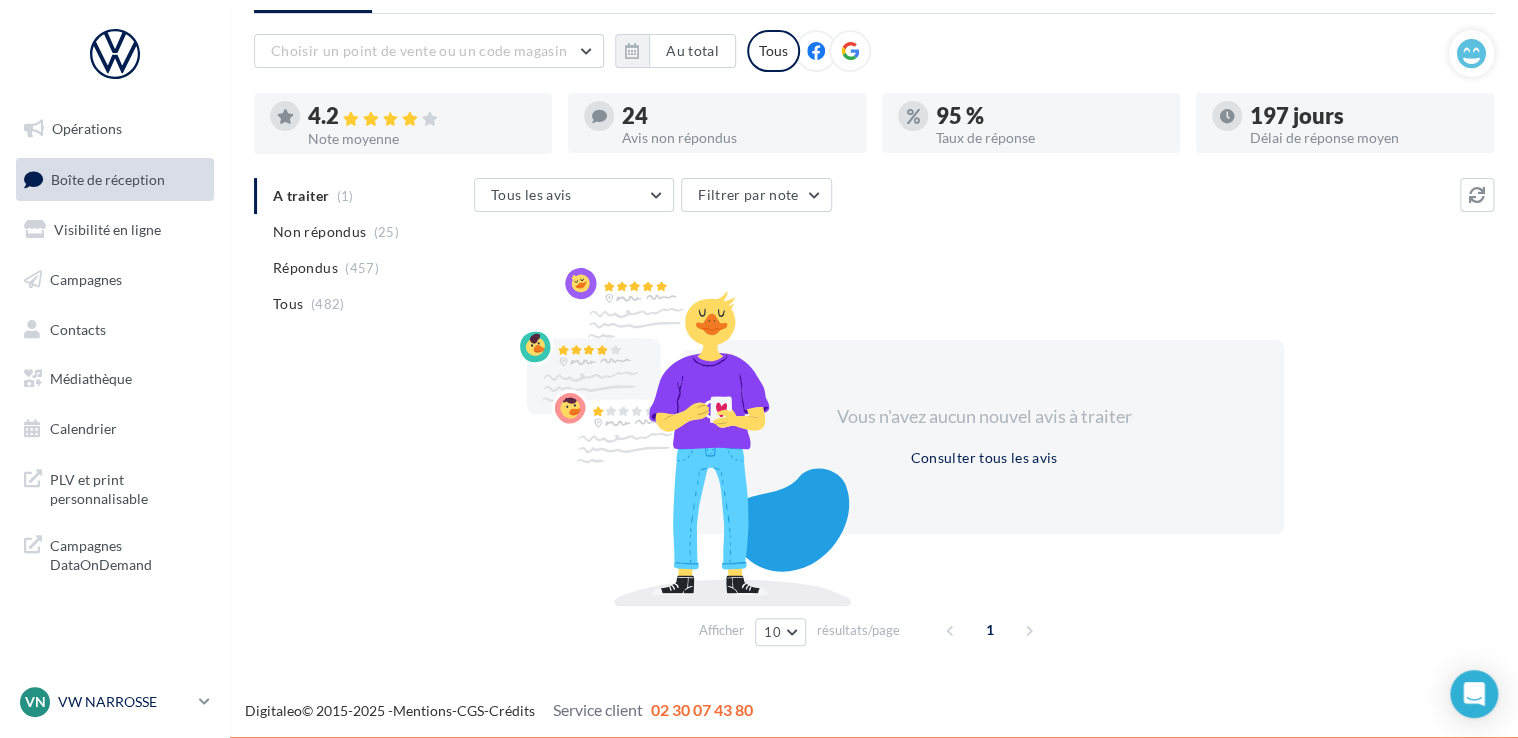 click on "VW NARROSSE" at bounding box center (124, 702) 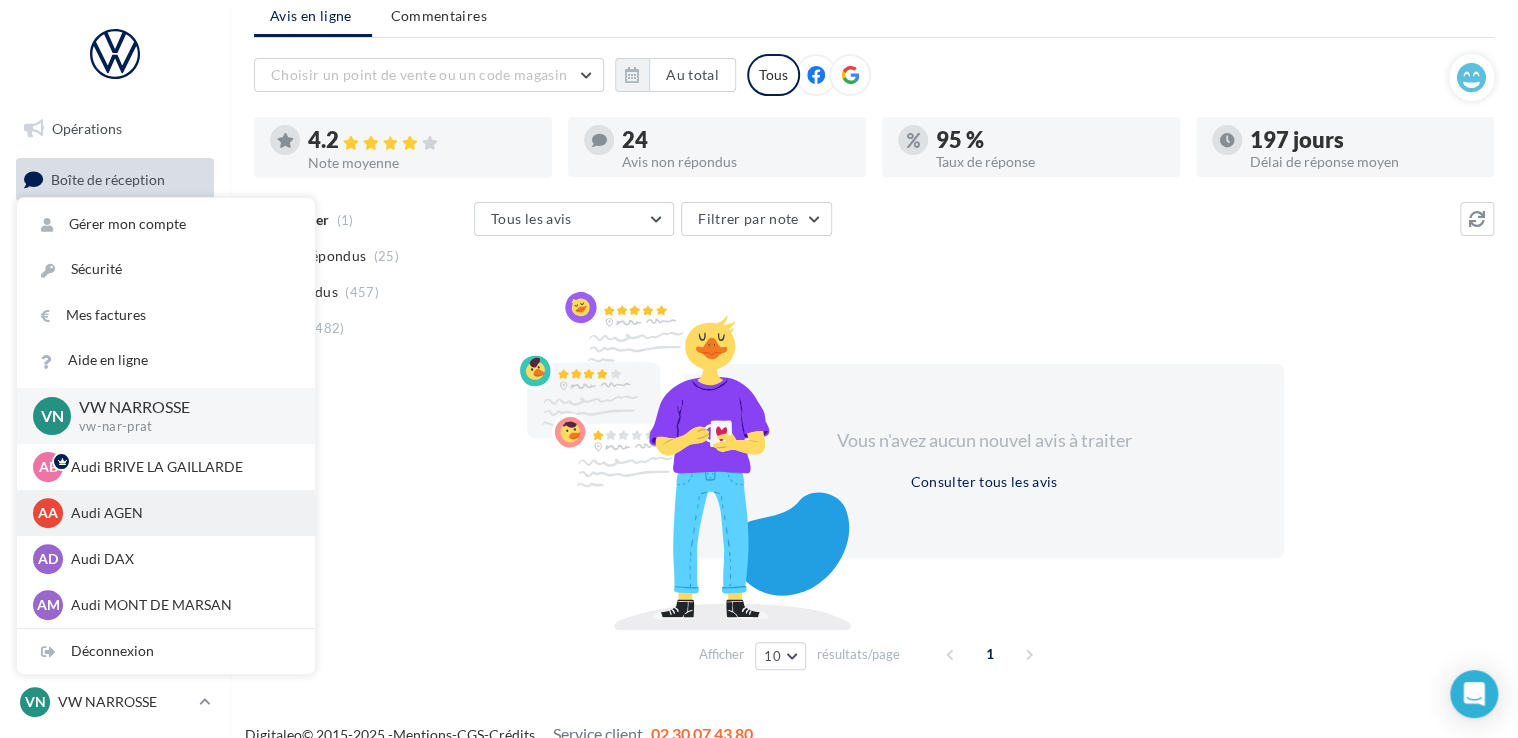 scroll, scrollTop: 0, scrollLeft: 0, axis: both 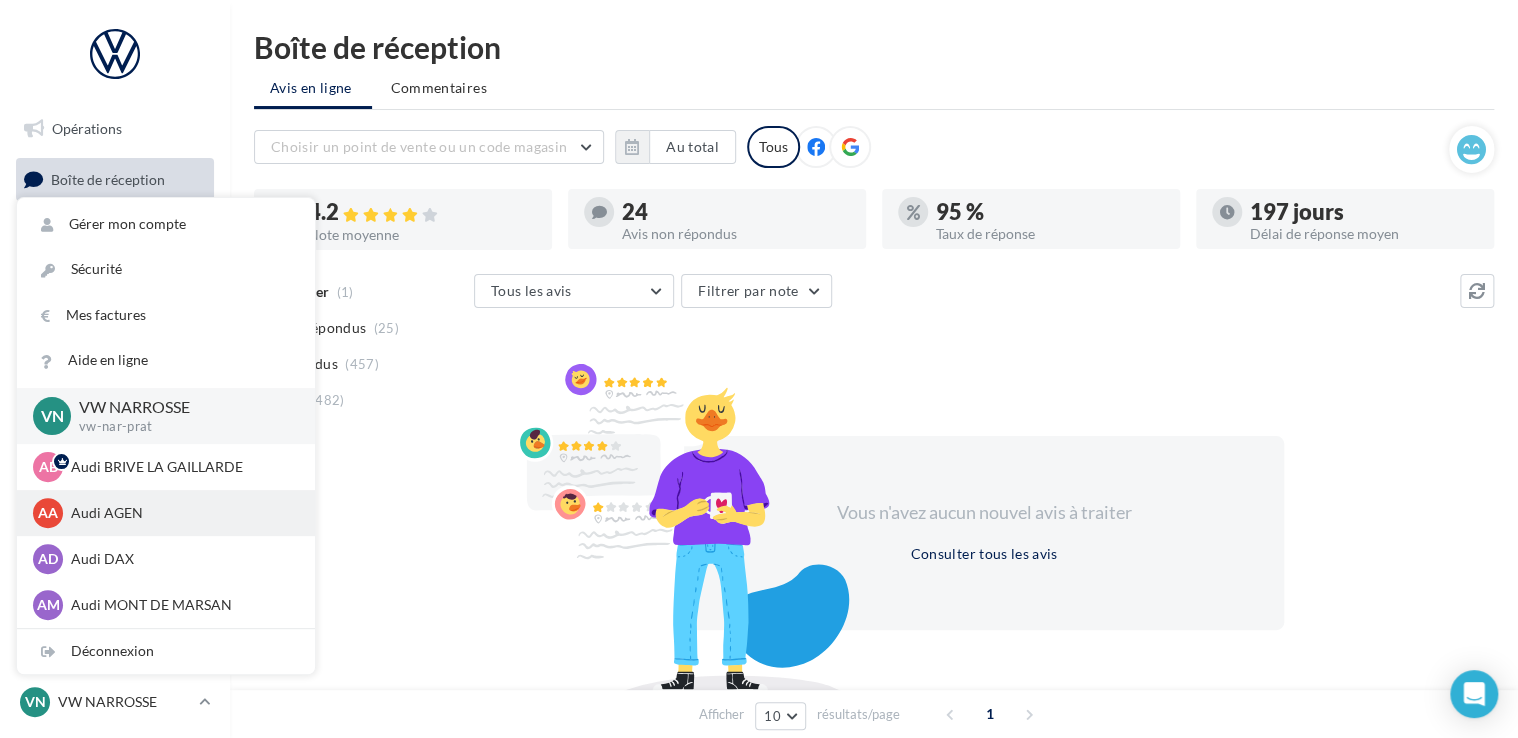 click on "Audi AGEN" at bounding box center [181, 513] 